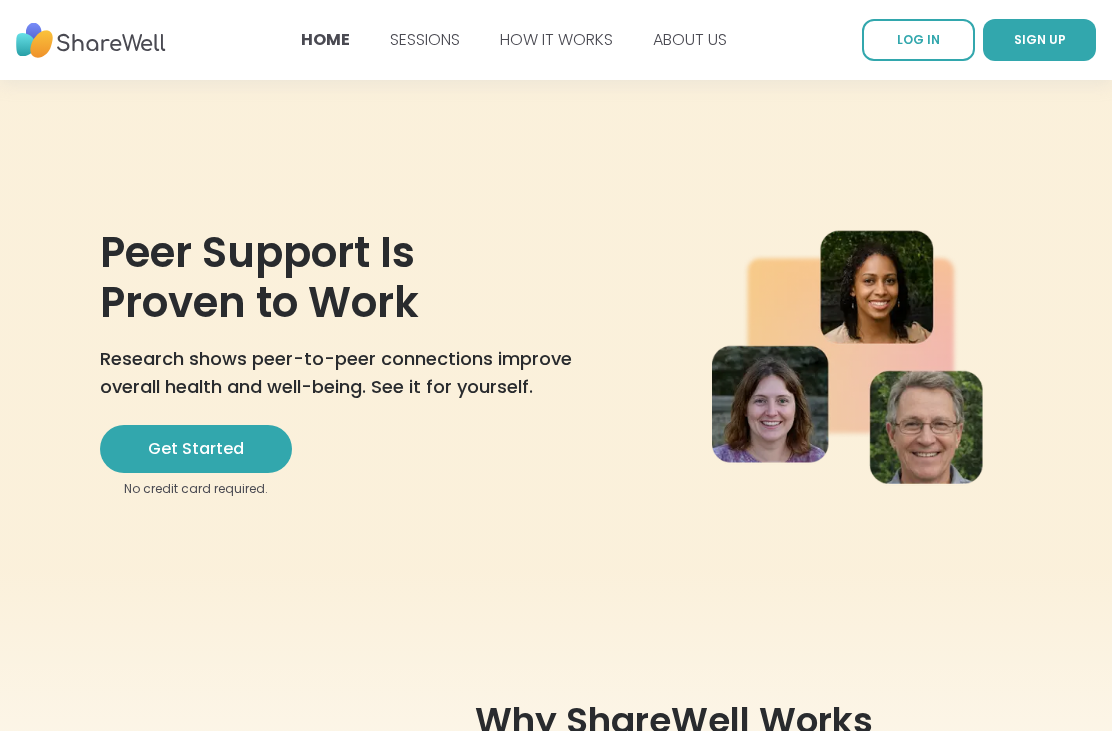 scroll, scrollTop: 0, scrollLeft: 0, axis: both 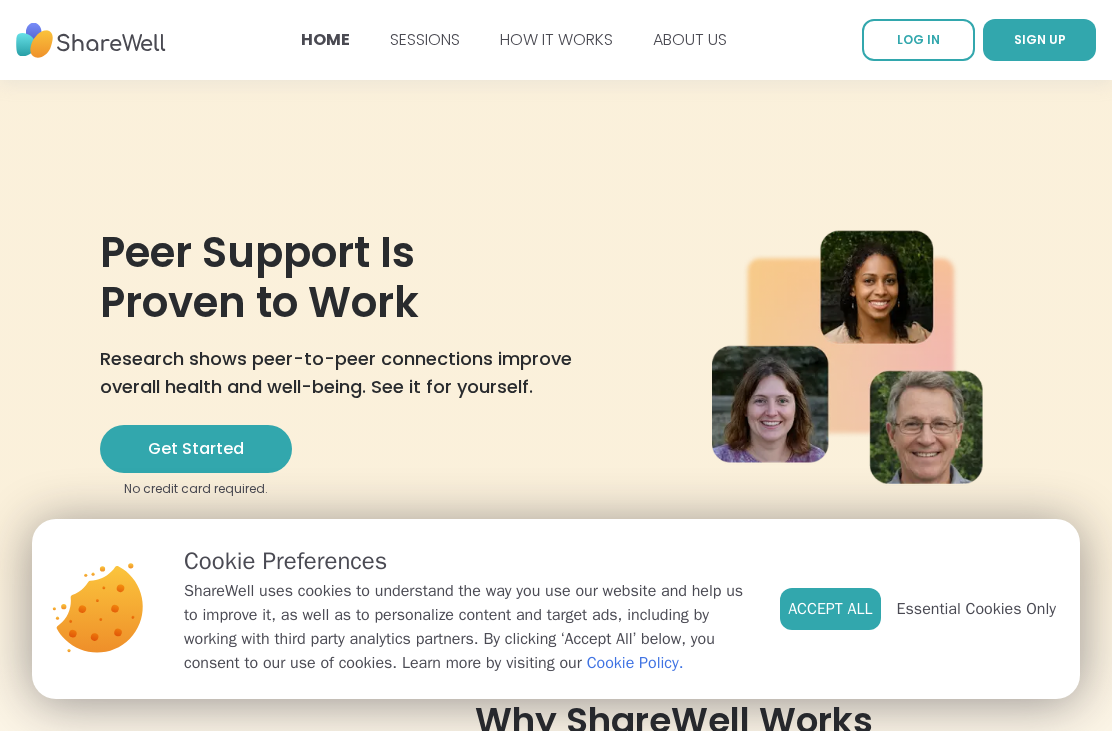 click on "Essential Cookies Only" at bounding box center (976, 609) 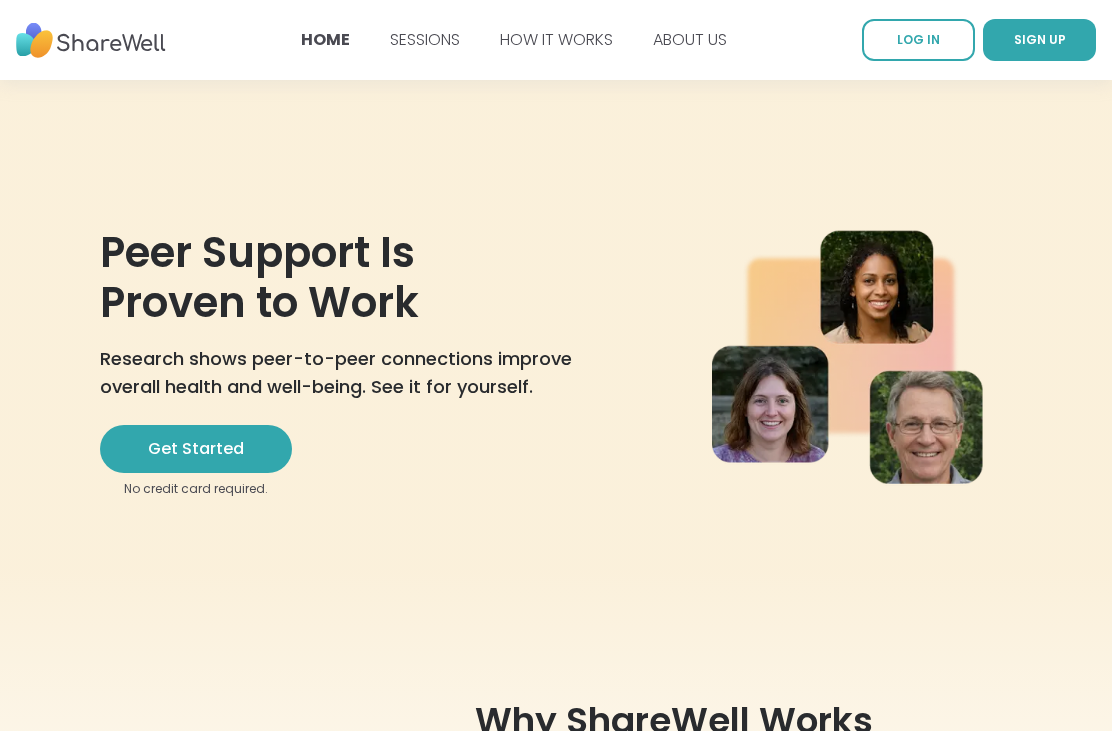click on "HOW IT WORKS" at bounding box center [556, 39] 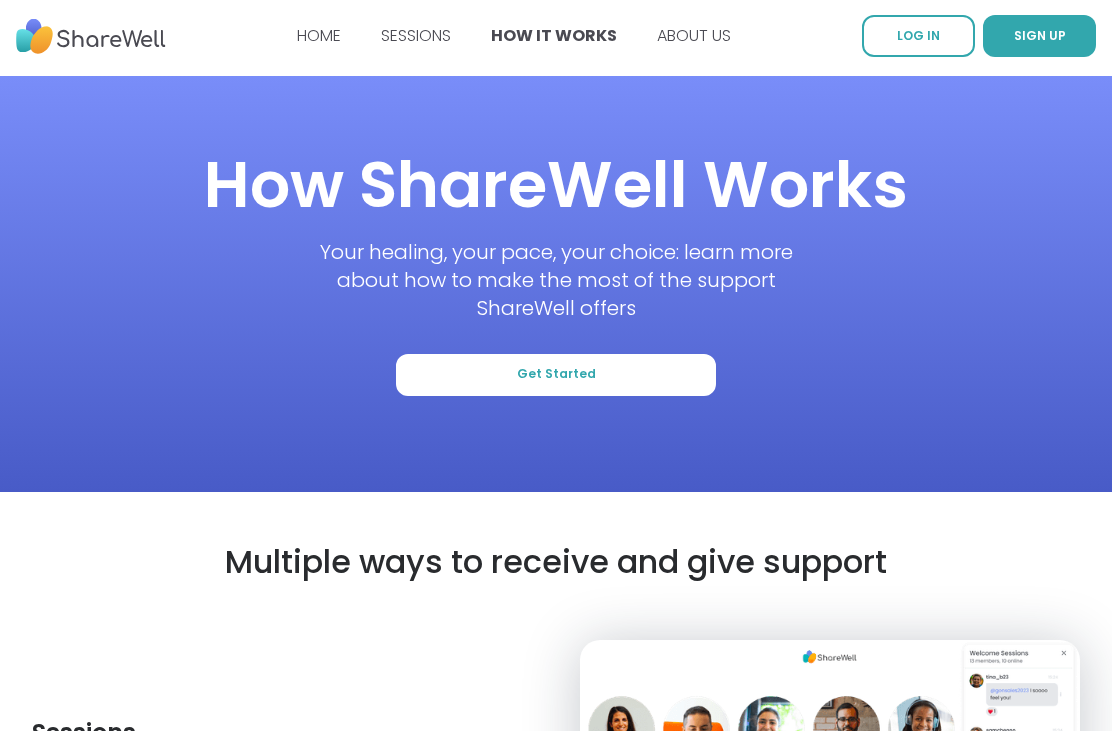 scroll, scrollTop: 0, scrollLeft: 0, axis: both 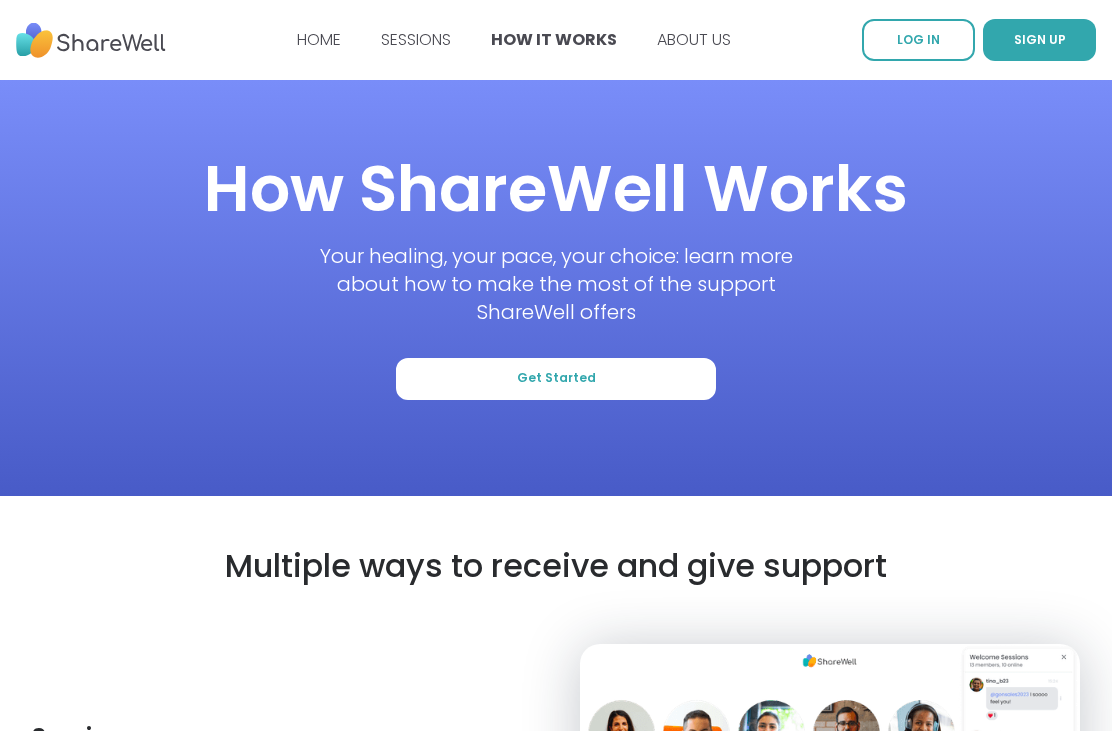 click on "ABOUT US" at bounding box center (694, 39) 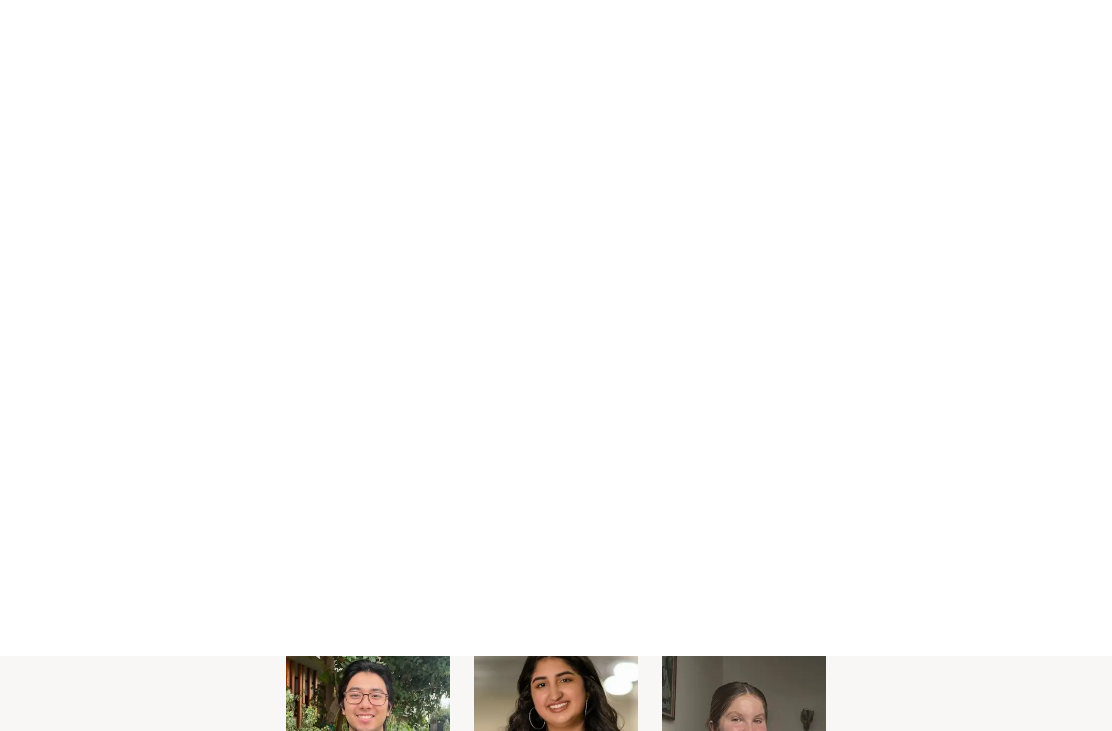 scroll, scrollTop: 0, scrollLeft: 0, axis: both 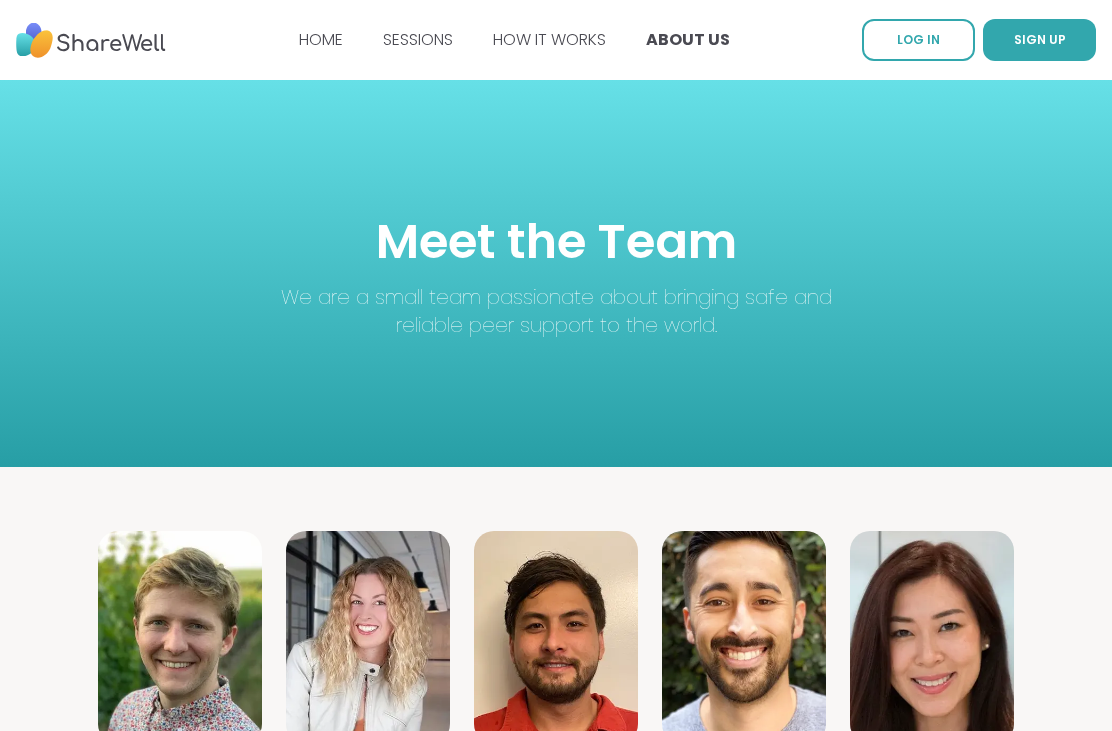 click on "SESSIONS" at bounding box center (418, 39) 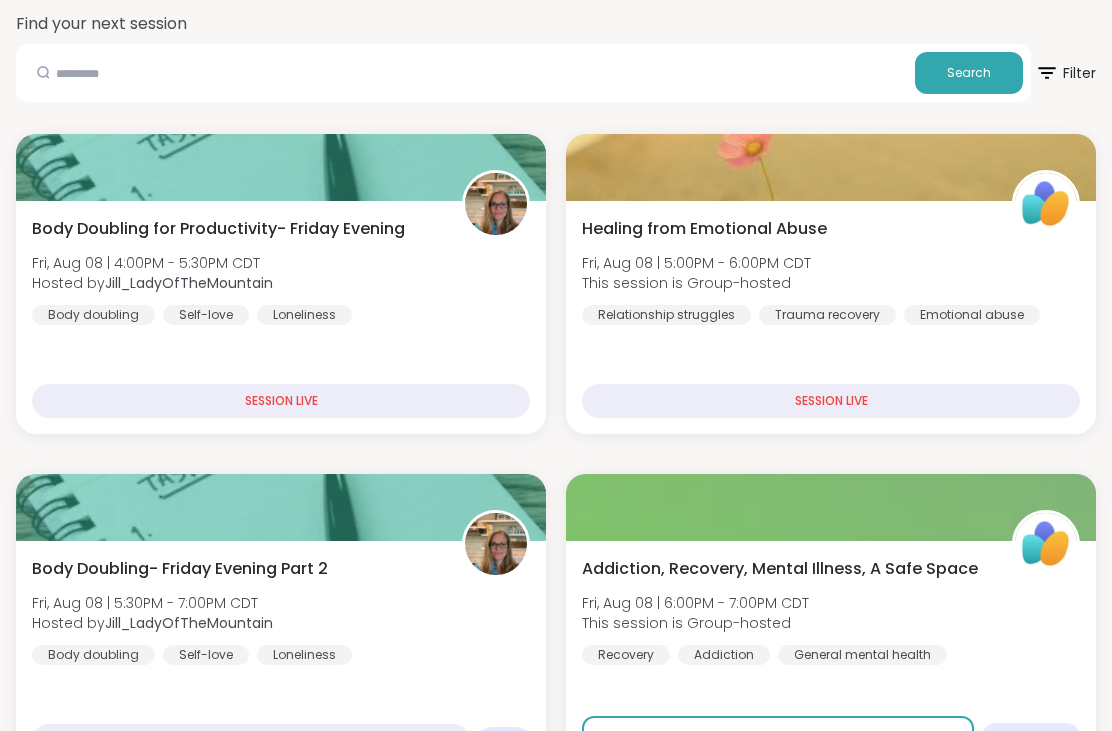 scroll, scrollTop: 0, scrollLeft: 0, axis: both 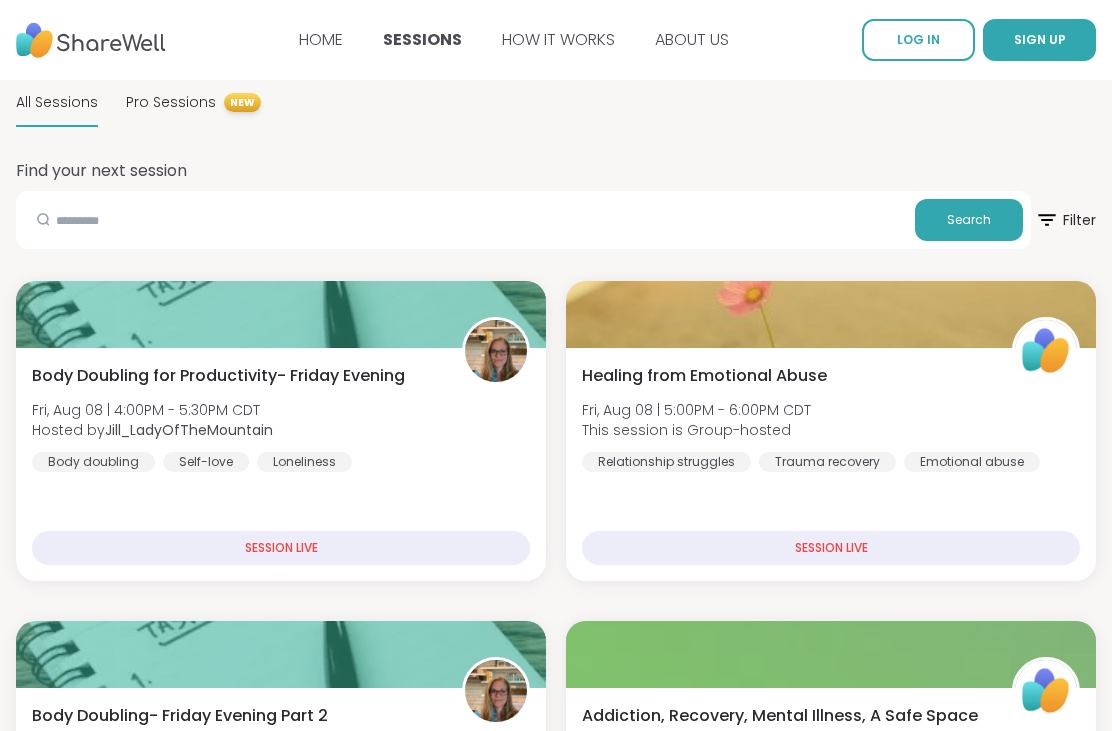 click on "Filter" at bounding box center [1065, 220] 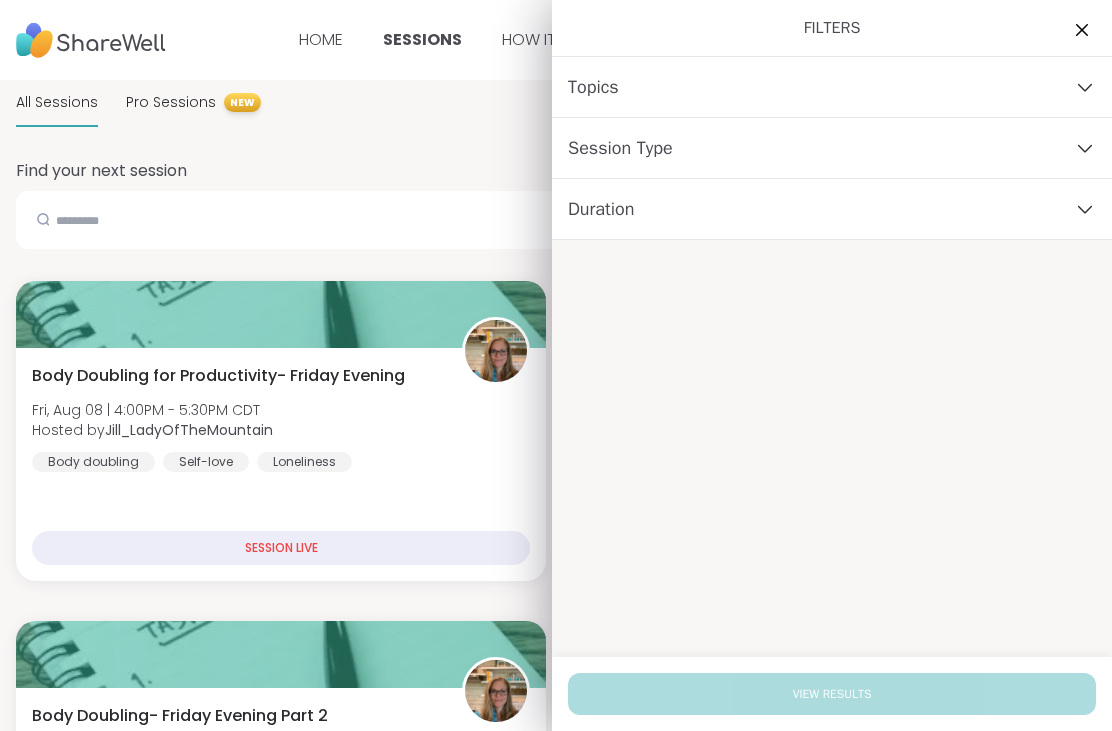 click 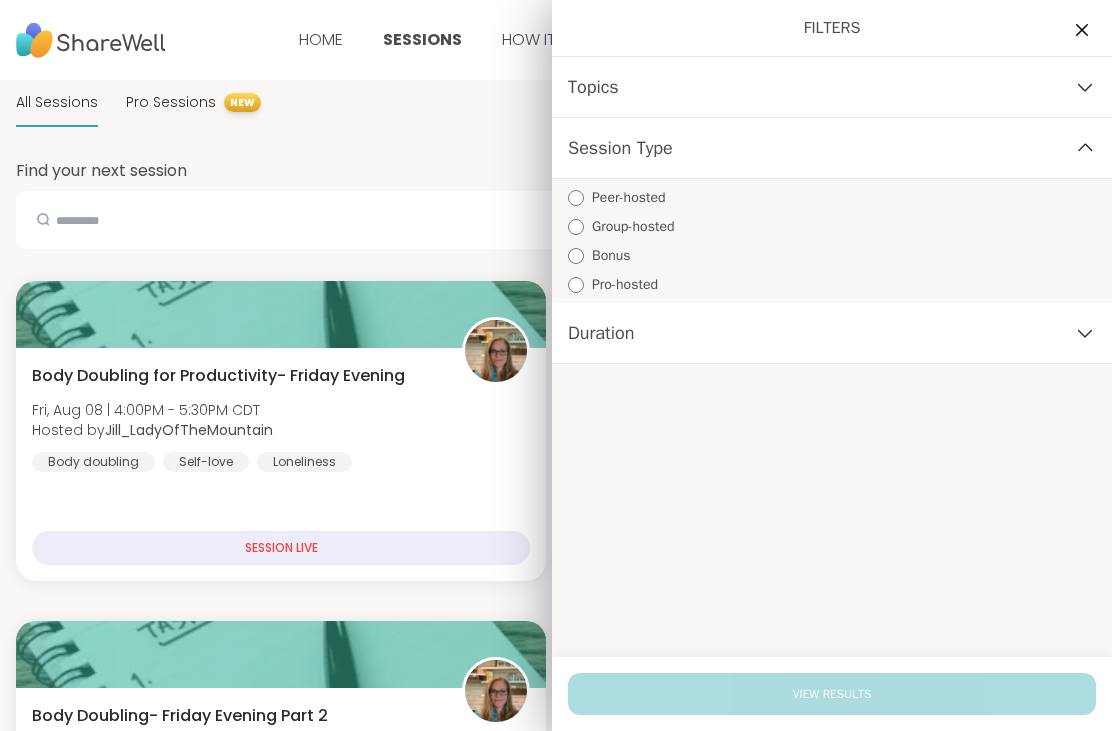 click 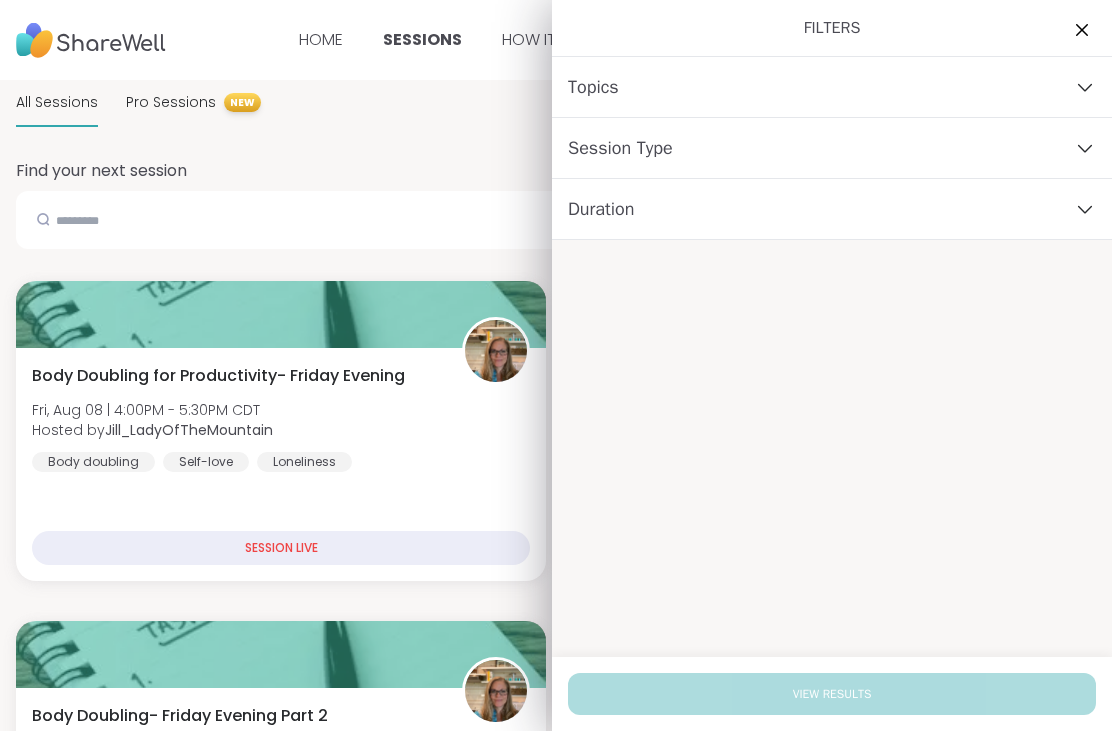 click 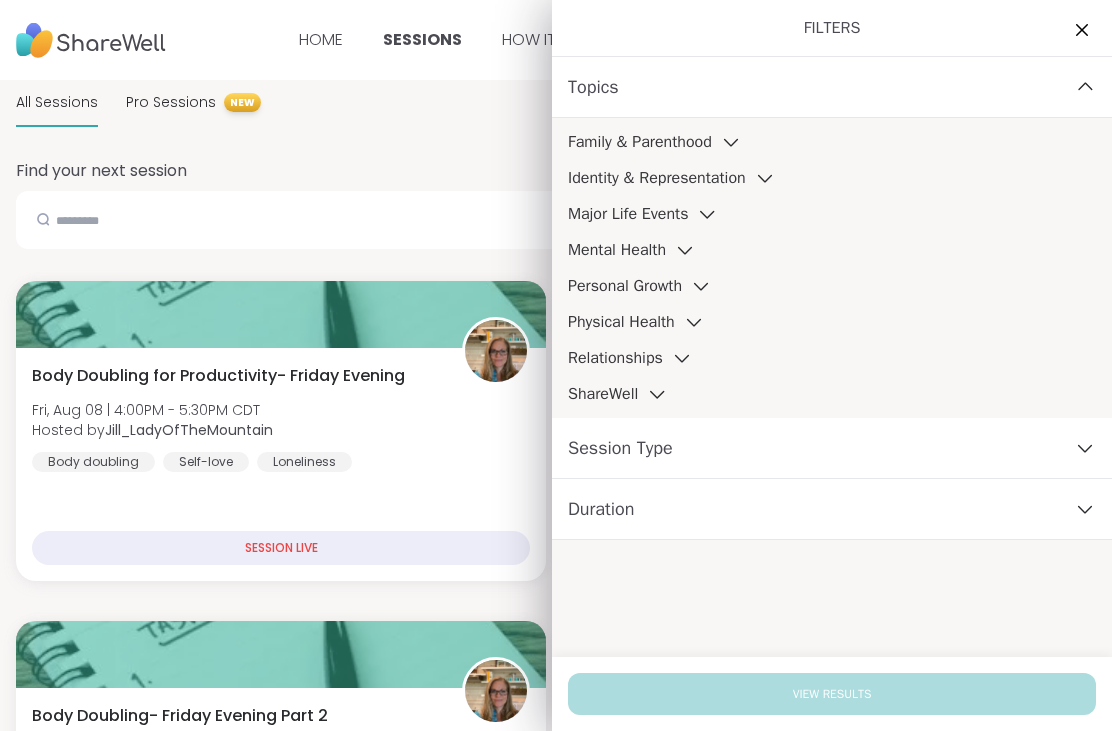 click 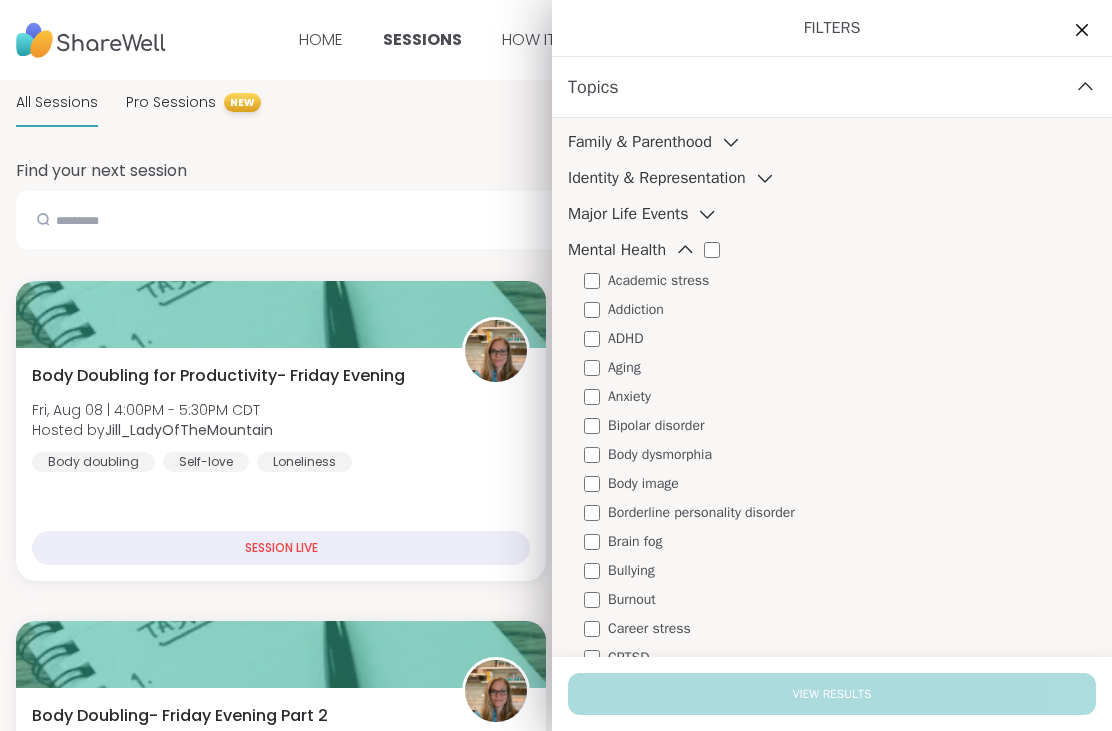 click on "Mental Health" at bounding box center [632, 250] 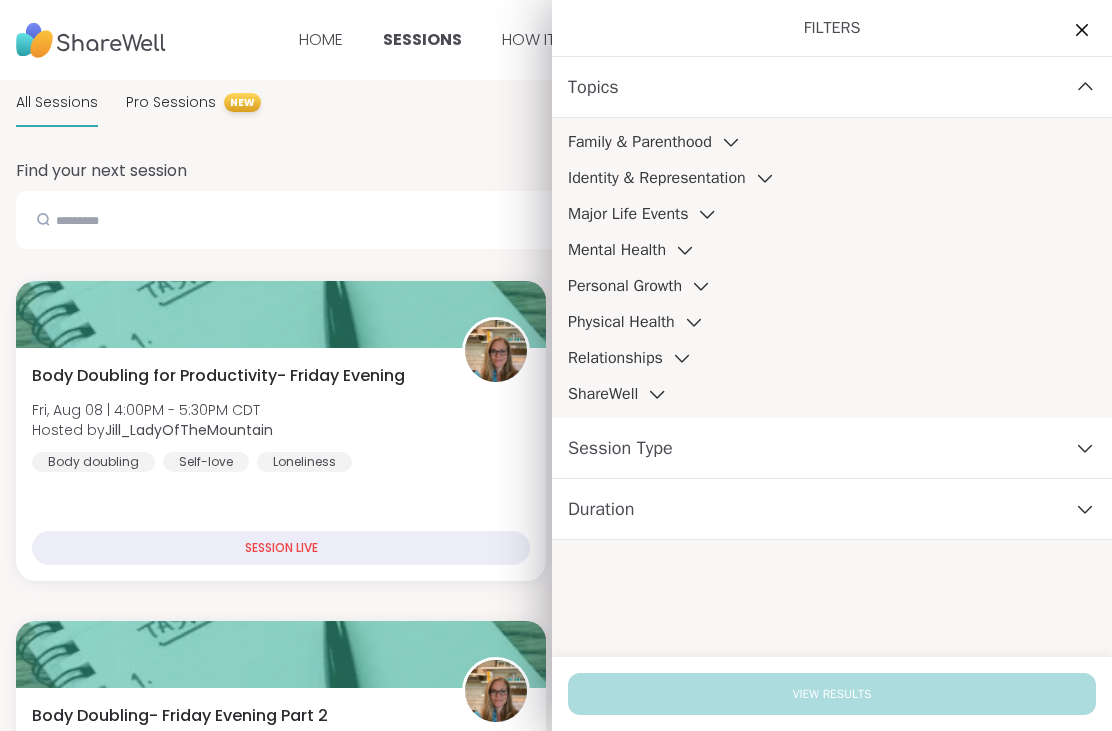 click on "Mental Health" at bounding box center [632, 250] 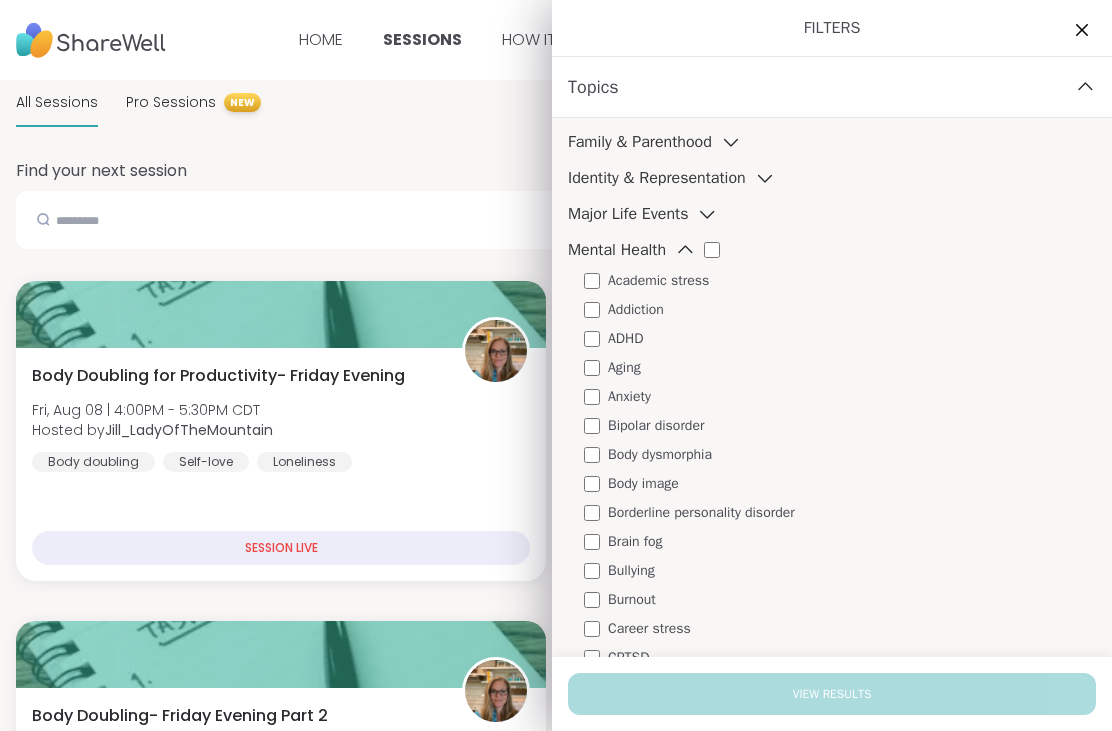 click on "Mental Health" at bounding box center (632, 250) 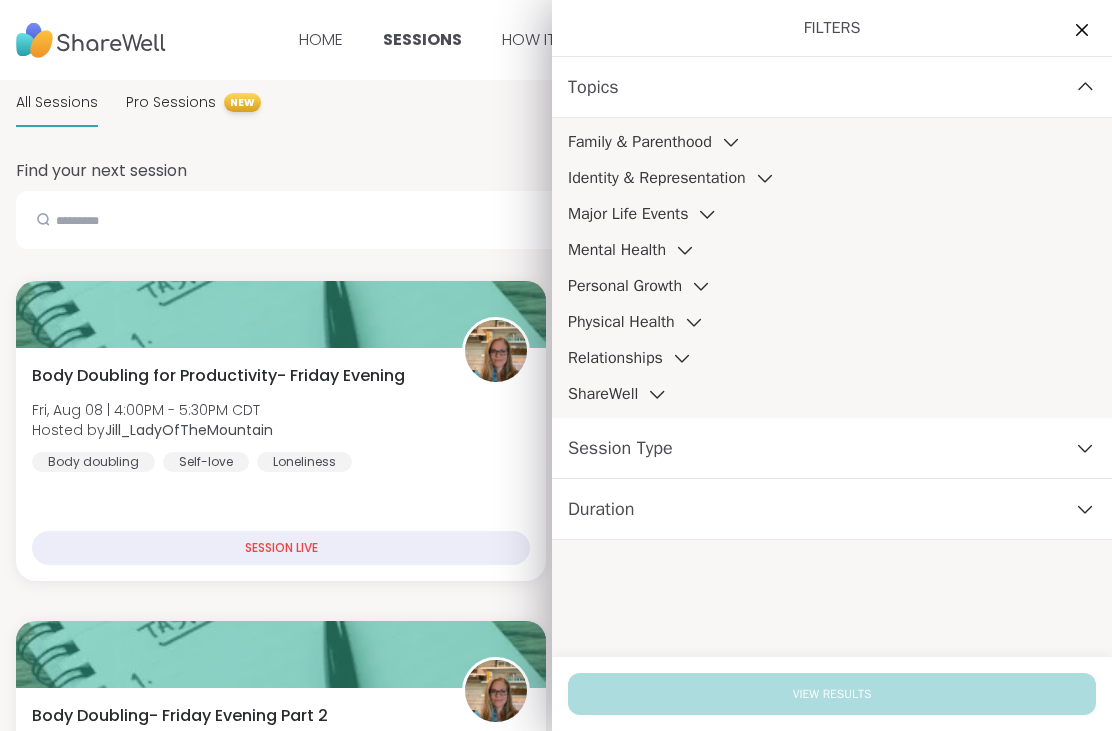 click on "Major Life Events" at bounding box center [643, 214] 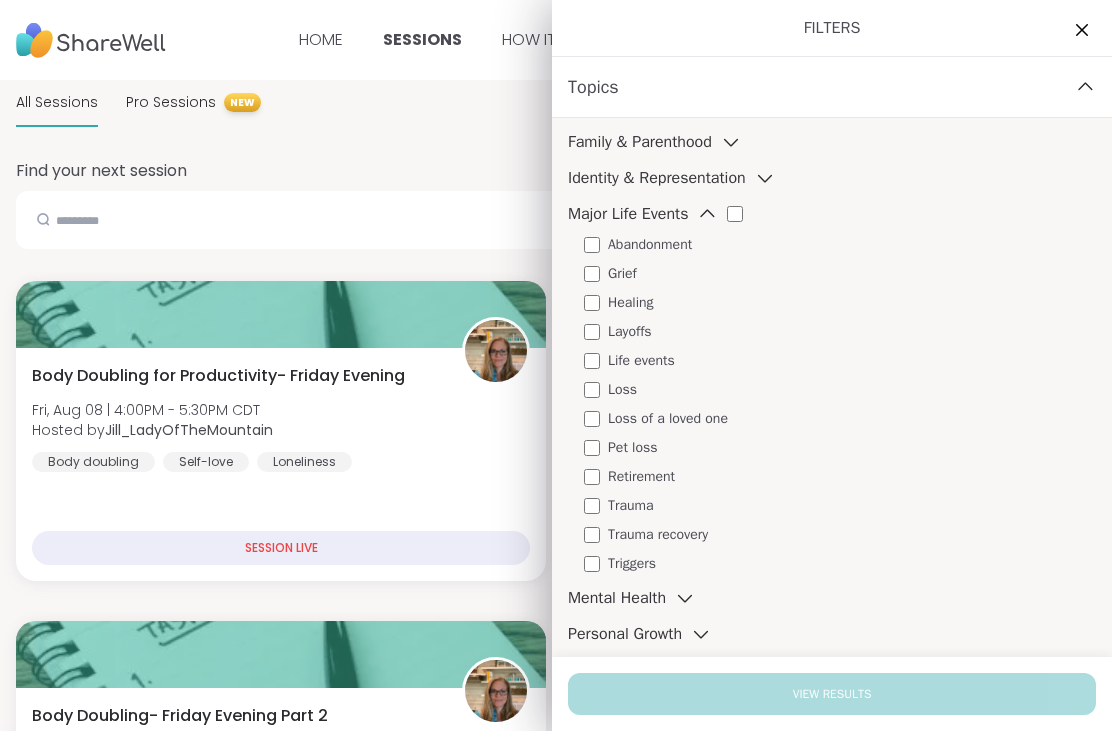 click on "Major Life Events" at bounding box center [643, 214] 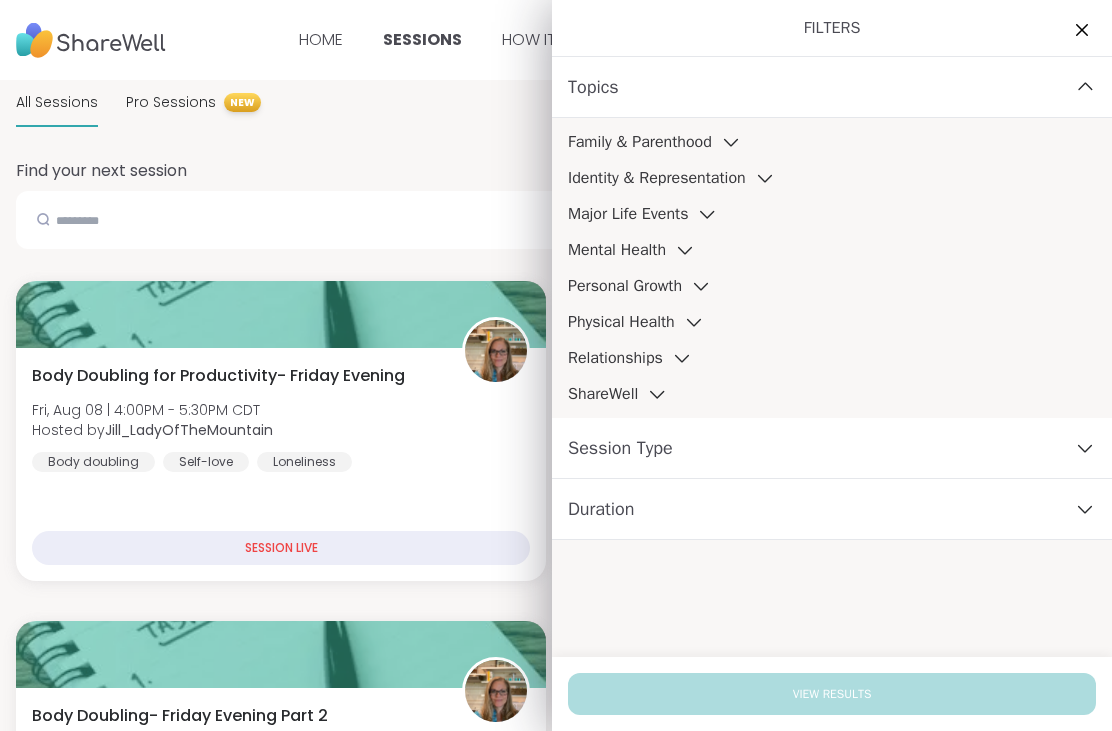 click on "Mental Health" at bounding box center [617, 250] 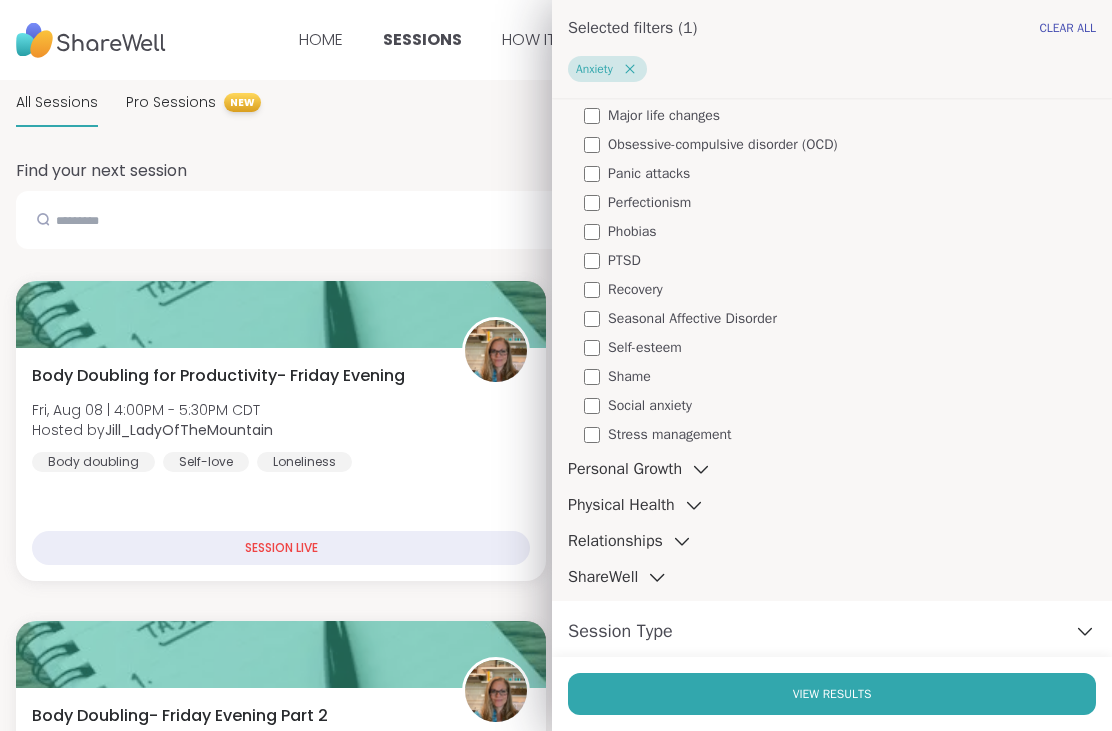 scroll, scrollTop: 1131, scrollLeft: 0, axis: vertical 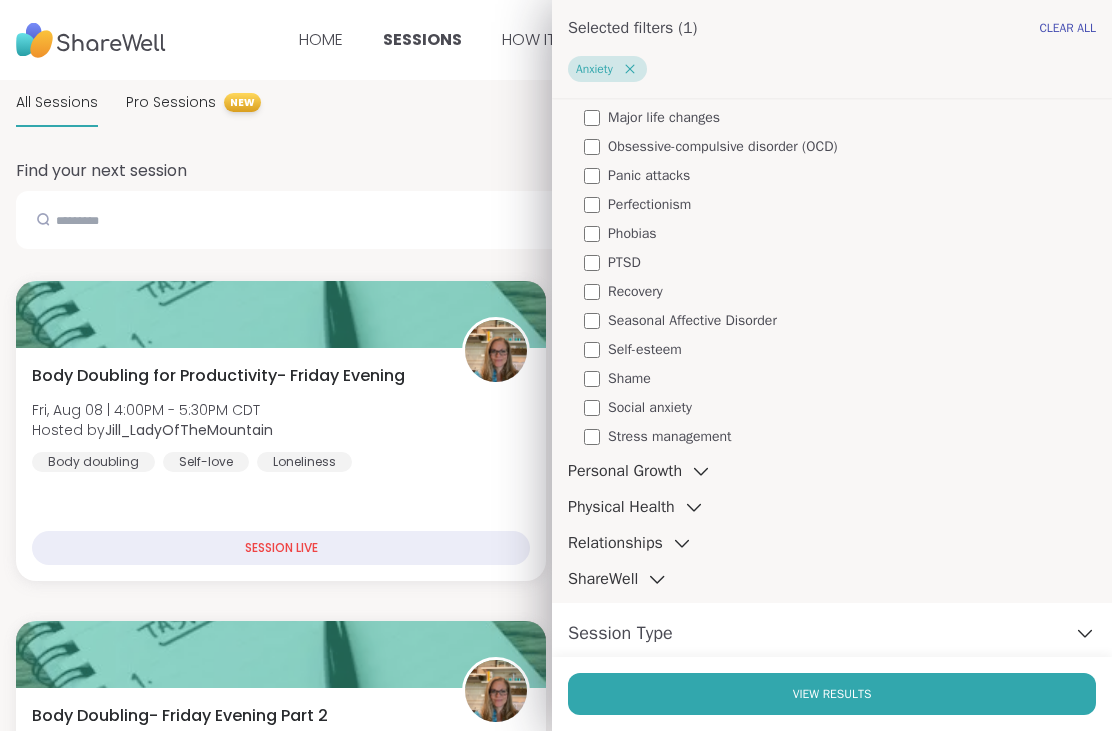 click on "View Results" at bounding box center [832, 694] 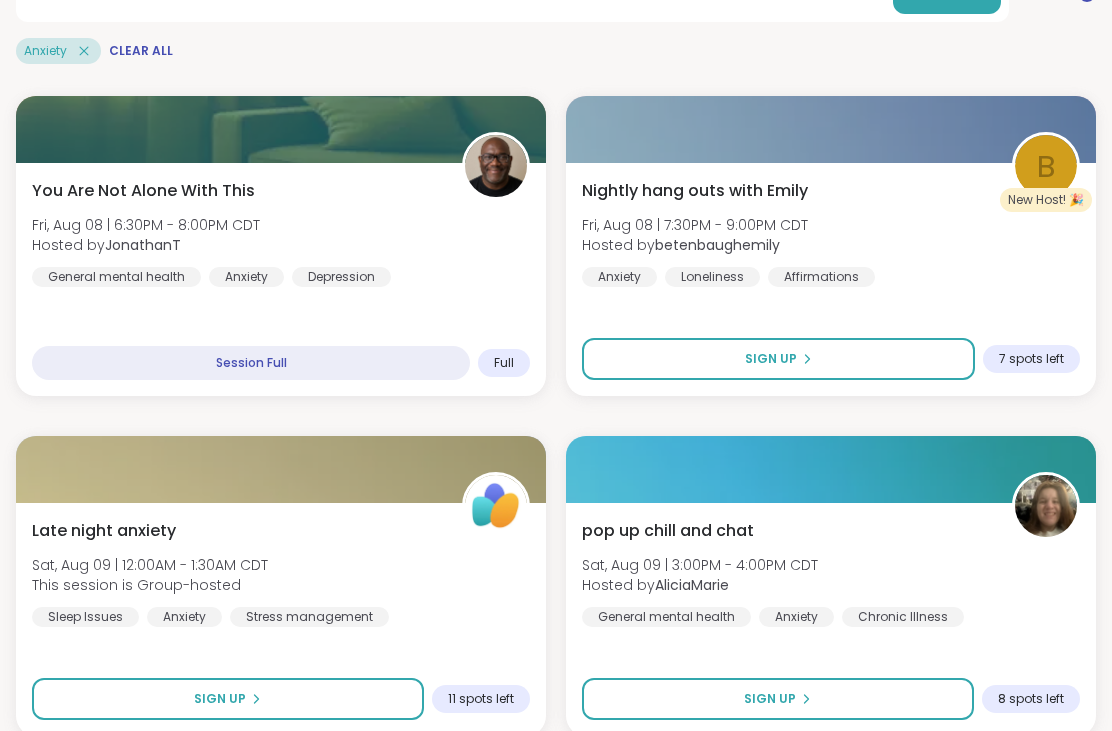 scroll, scrollTop: 225, scrollLeft: 0, axis: vertical 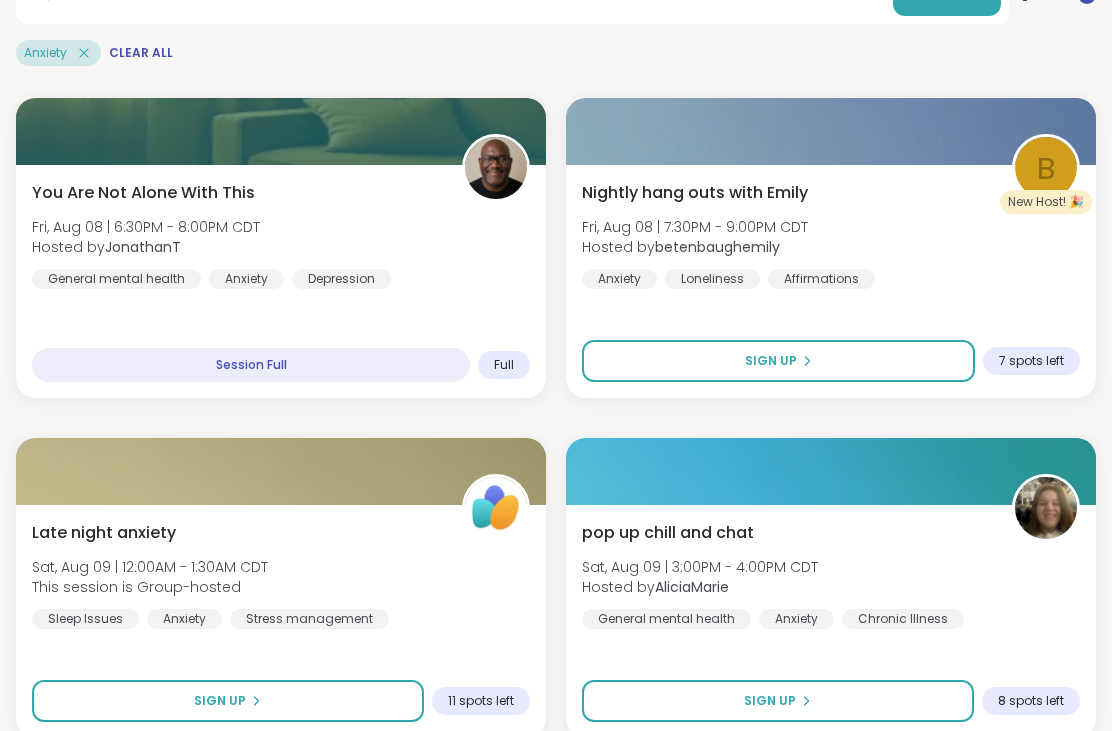 click on "Nightly hang outs with [FIRST] [DAY], [MONTH] [DAY_NUM] | [TIME] - [TIME] [TIMEZONE] Hosted by [USERNAME] [TOPIC] [TOPIC] [TOPIC]" at bounding box center [831, 235] 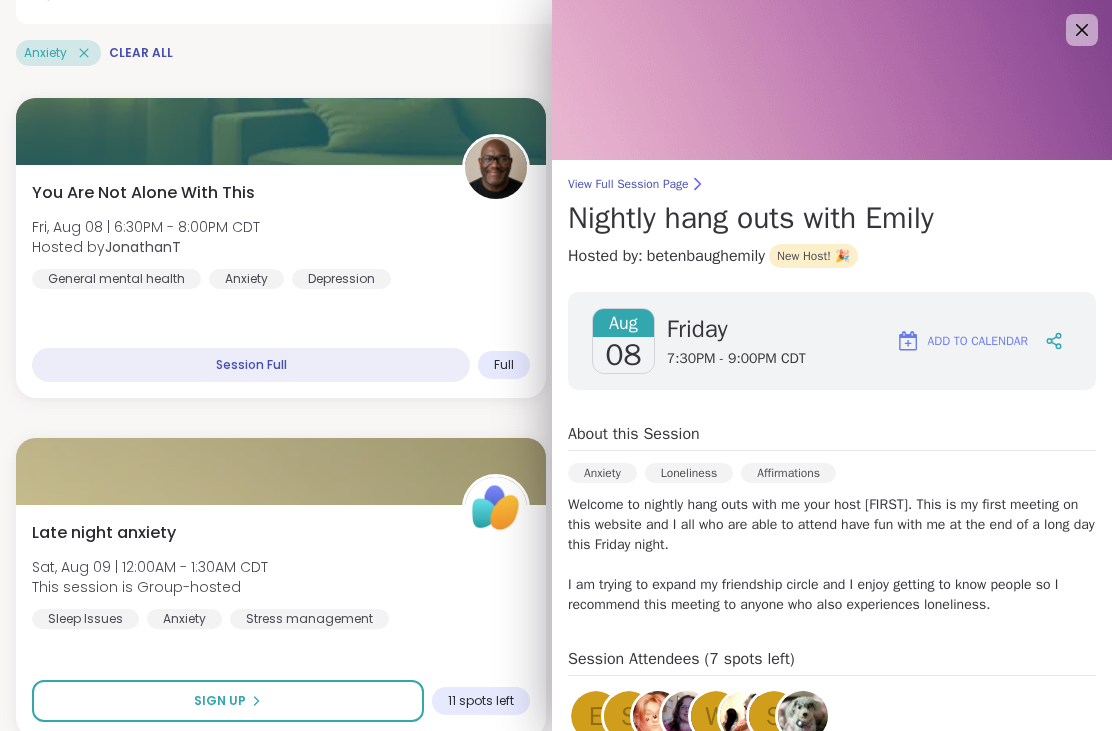 scroll, scrollTop: 0, scrollLeft: 0, axis: both 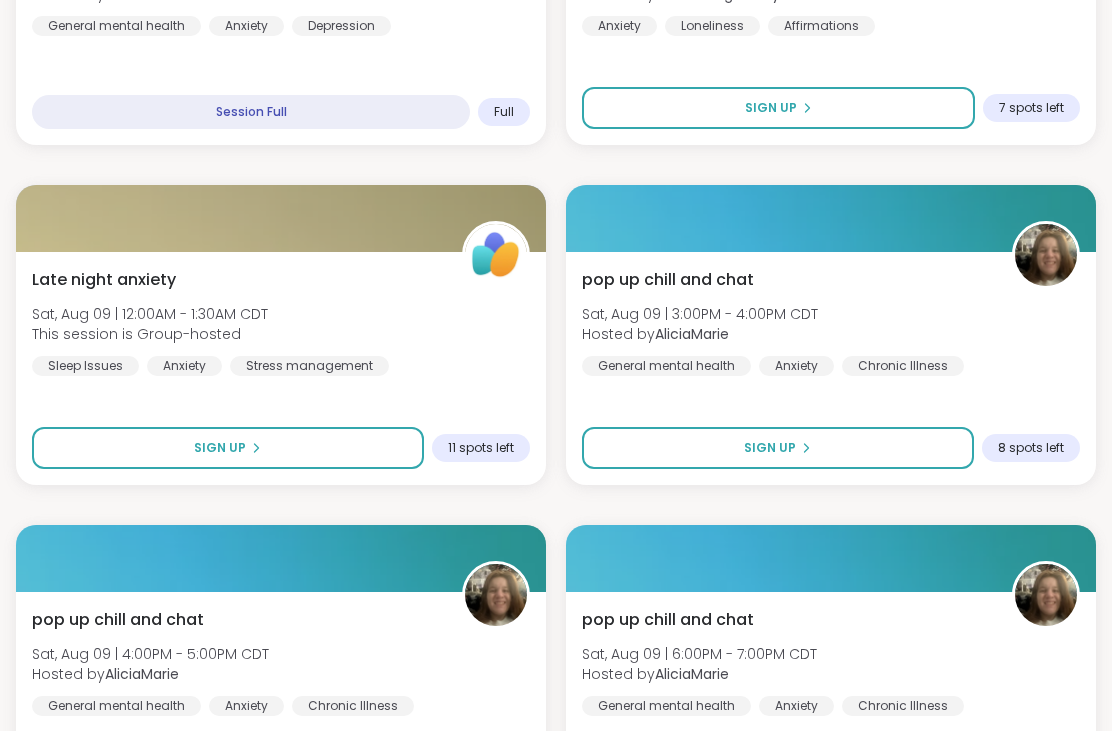 click on "Late night anxiety [DAY], [MONTH] [DAY_NUM] | [TIME] - [TIME] [TIMEZONE] This session is Group-hosted [TOPIC] [TOPIC] [TOPIC]" at bounding box center (281, 322) 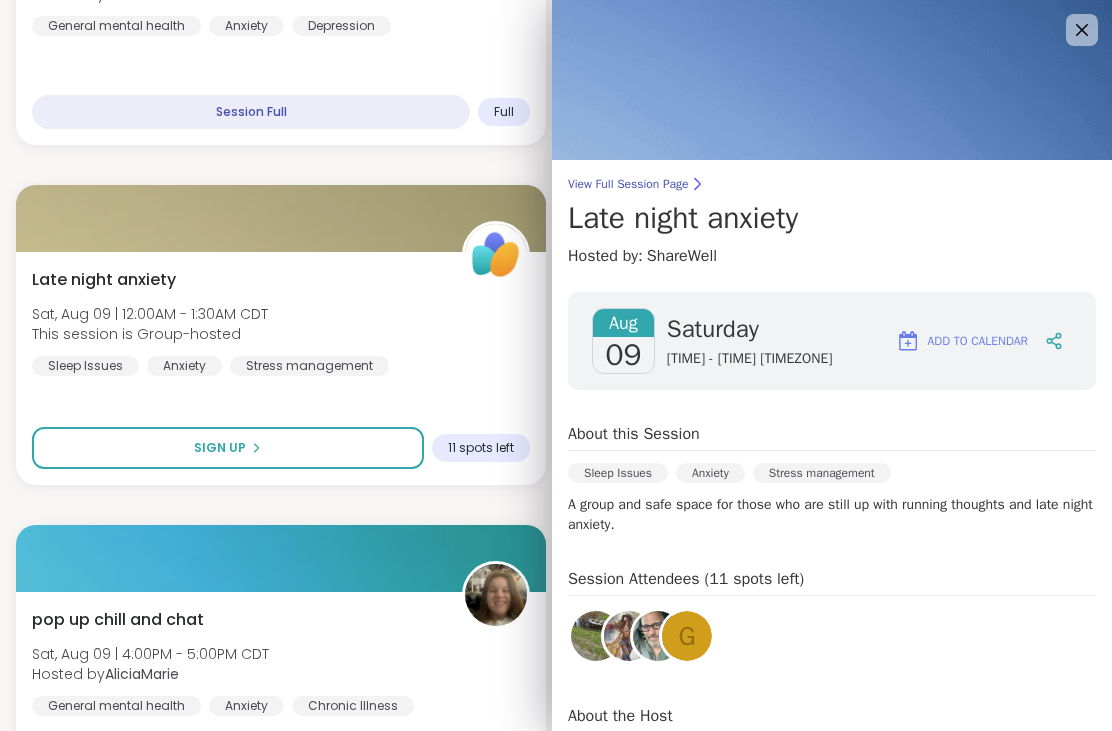 click 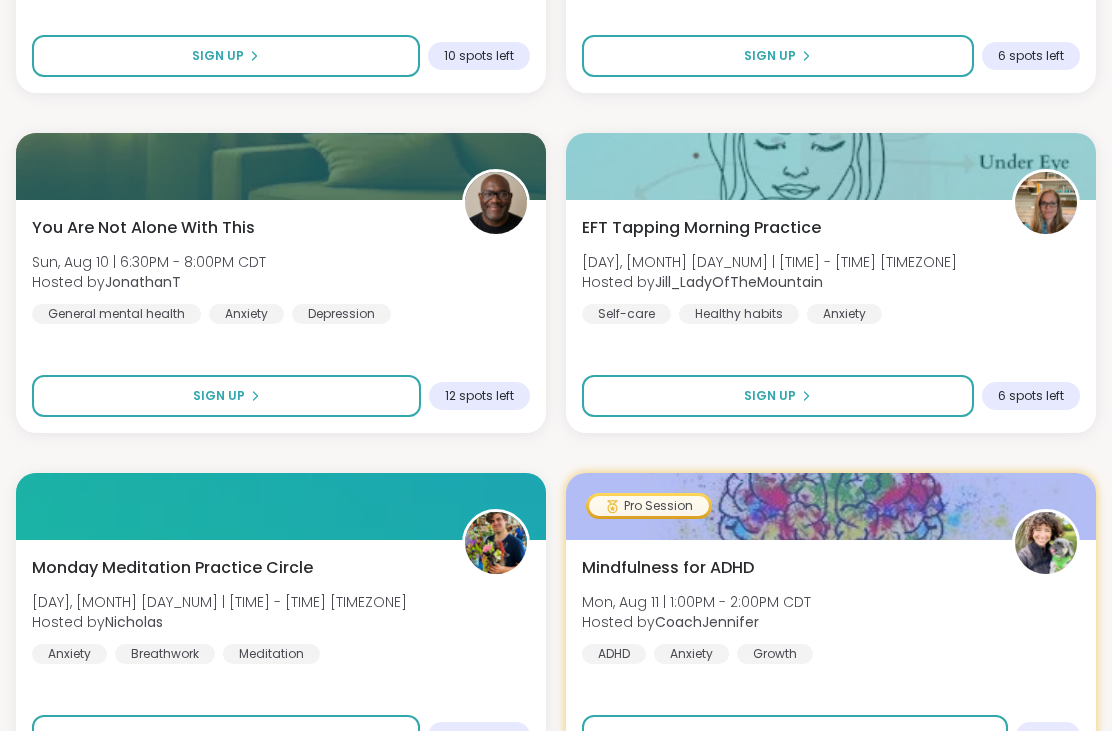 scroll, scrollTop: 1884, scrollLeft: 0, axis: vertical 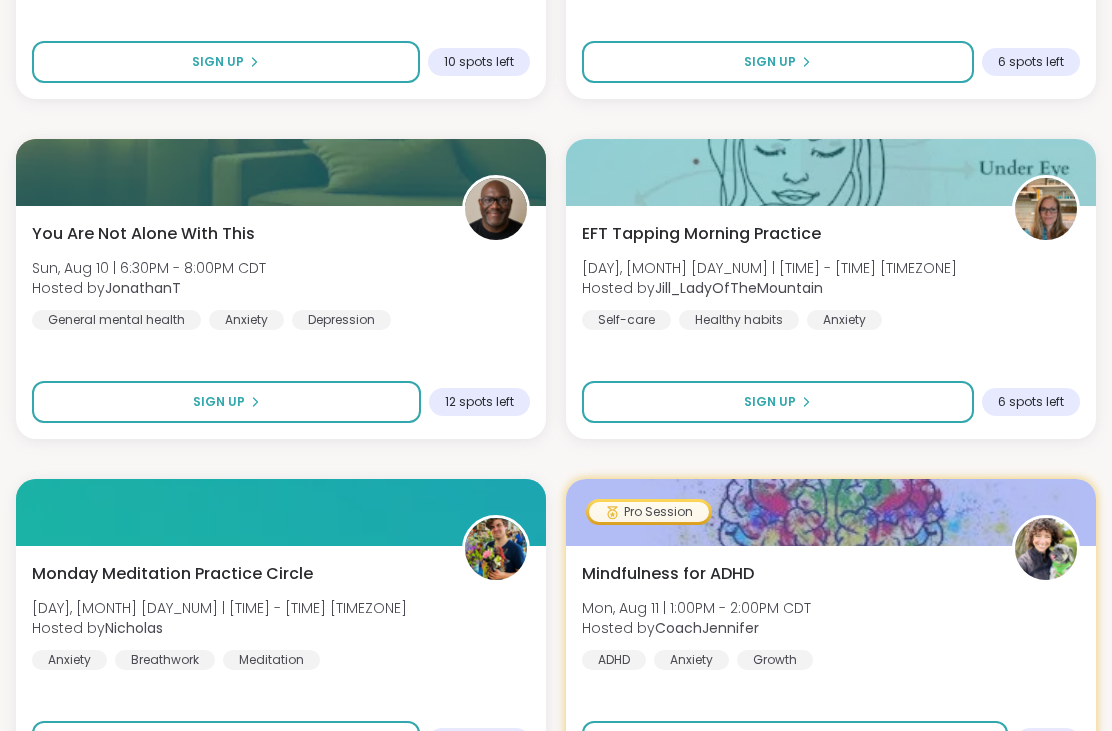 click on "EFT Tapping Morning Practice [DAY], [MONTH] [DAY_NUM] | [TIME] - [TIME] [TIMEZONE] Hosted by [USERNAME] [TOPIC] [TOPIC] [TOPIC] Sign Up [NUMBER] spots left" at bounding box center [831, 322] 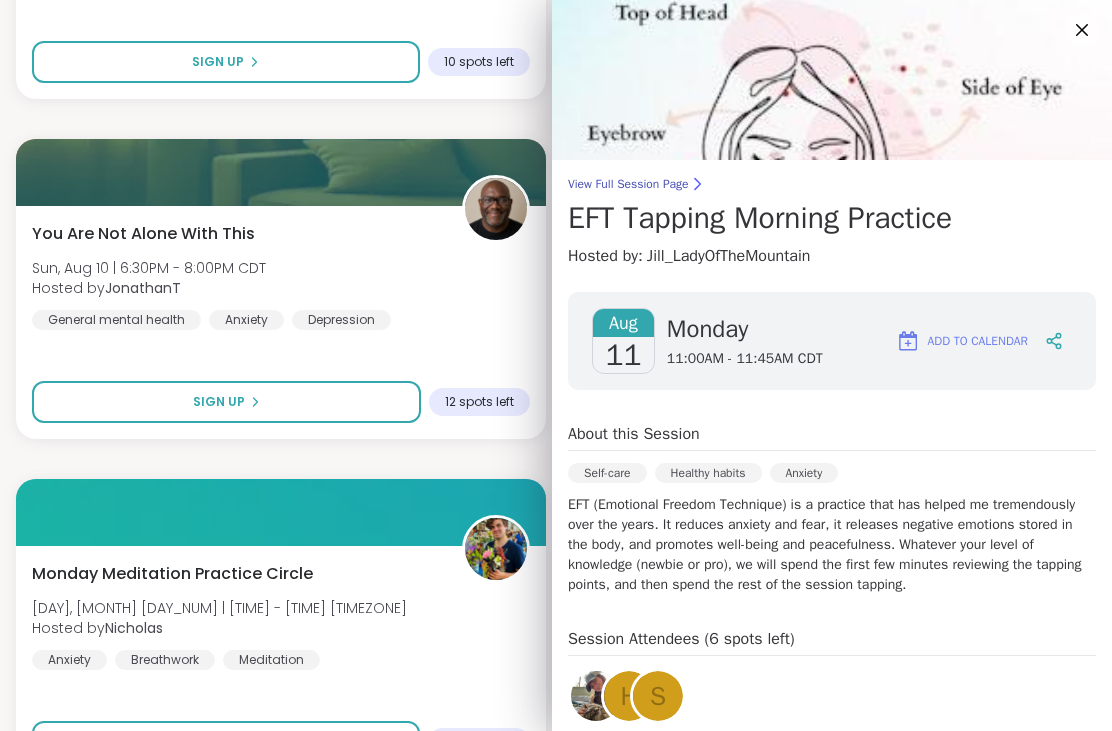 scroll, scrollTop: 0, scrollLeft: 0, axis: both 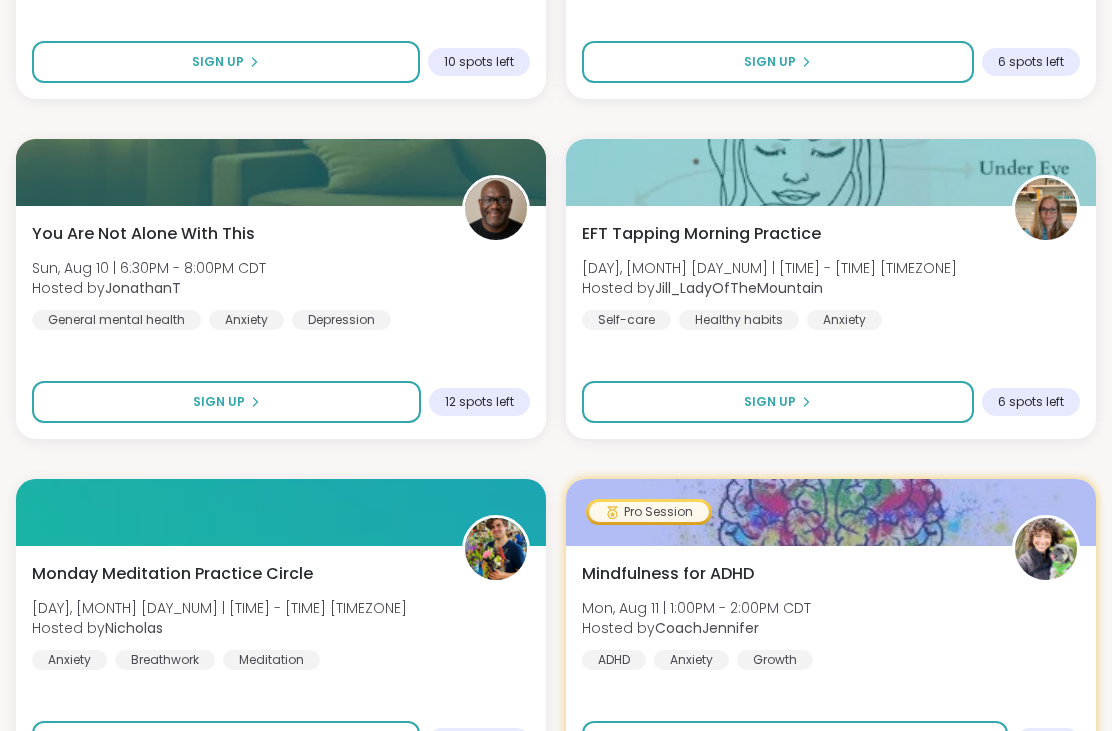 click on "Sign Up" at bounding box center (778, 402) 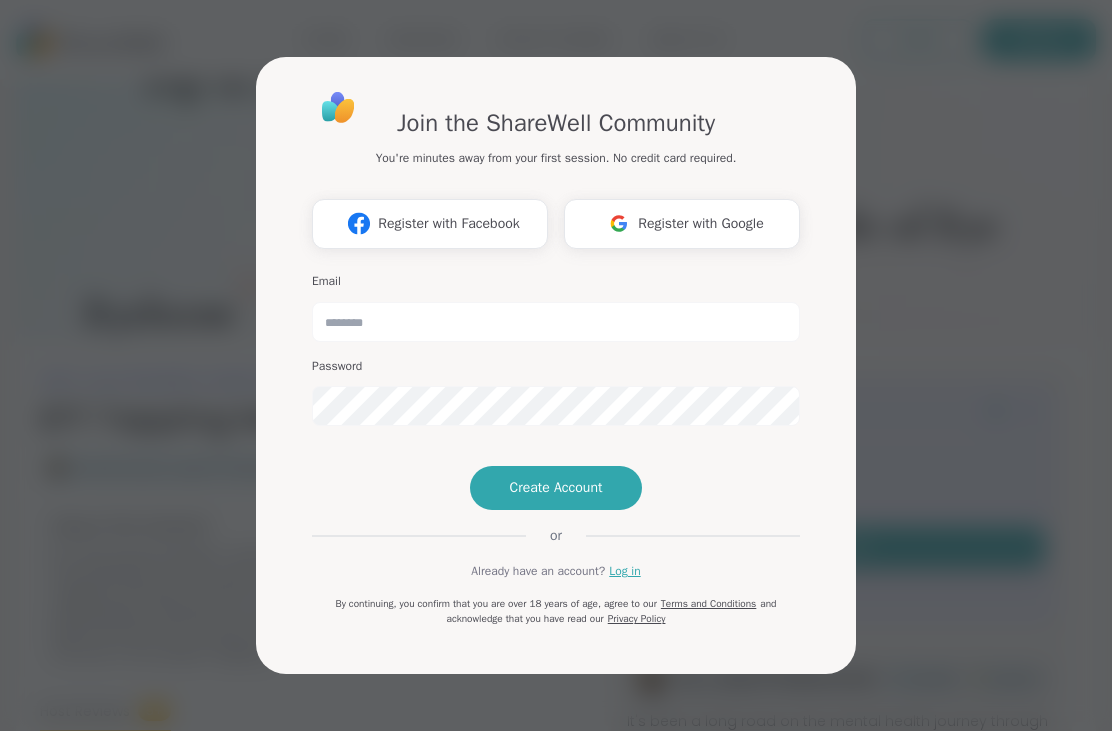 click on "Register with Google" at bounding box center (682, 224) 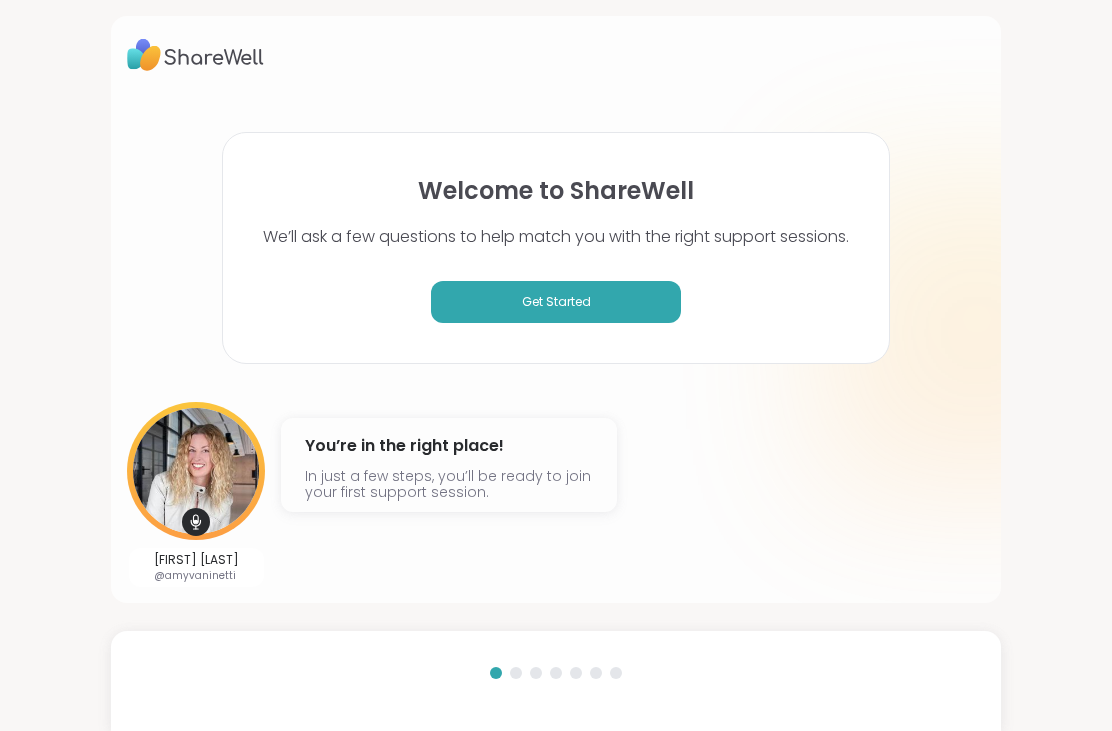 click on "Get Started" at bounding box center [556, 302] 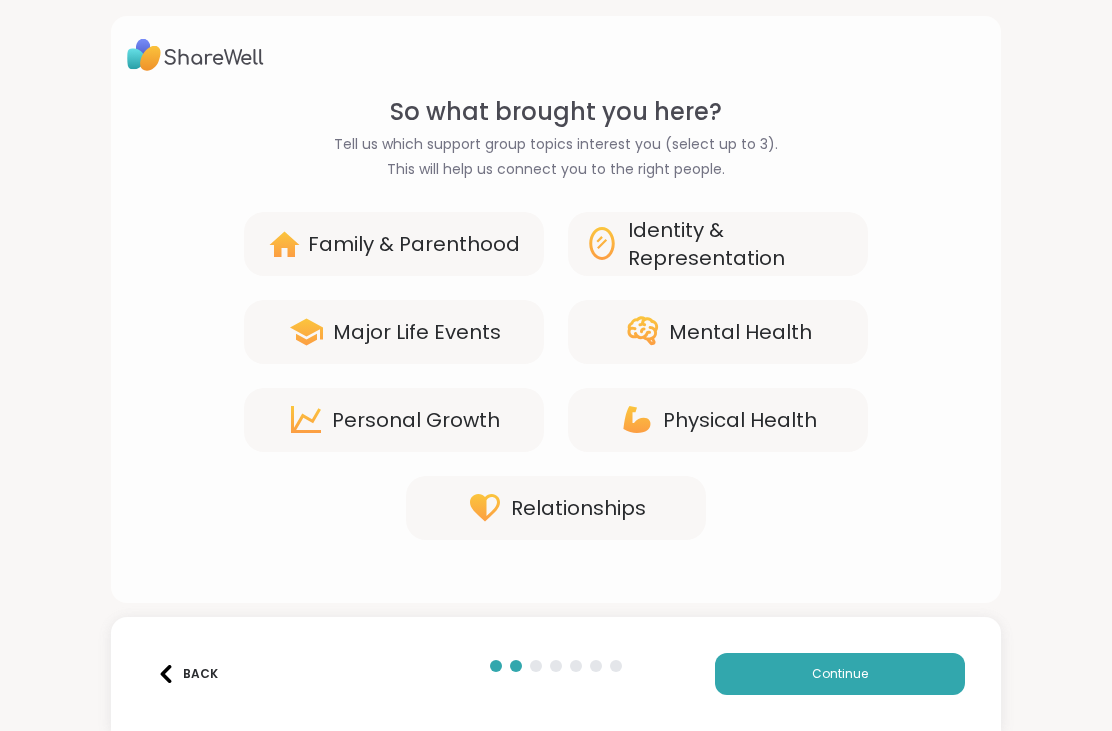 click on "Mental Health" at bounding box center [718, 332] 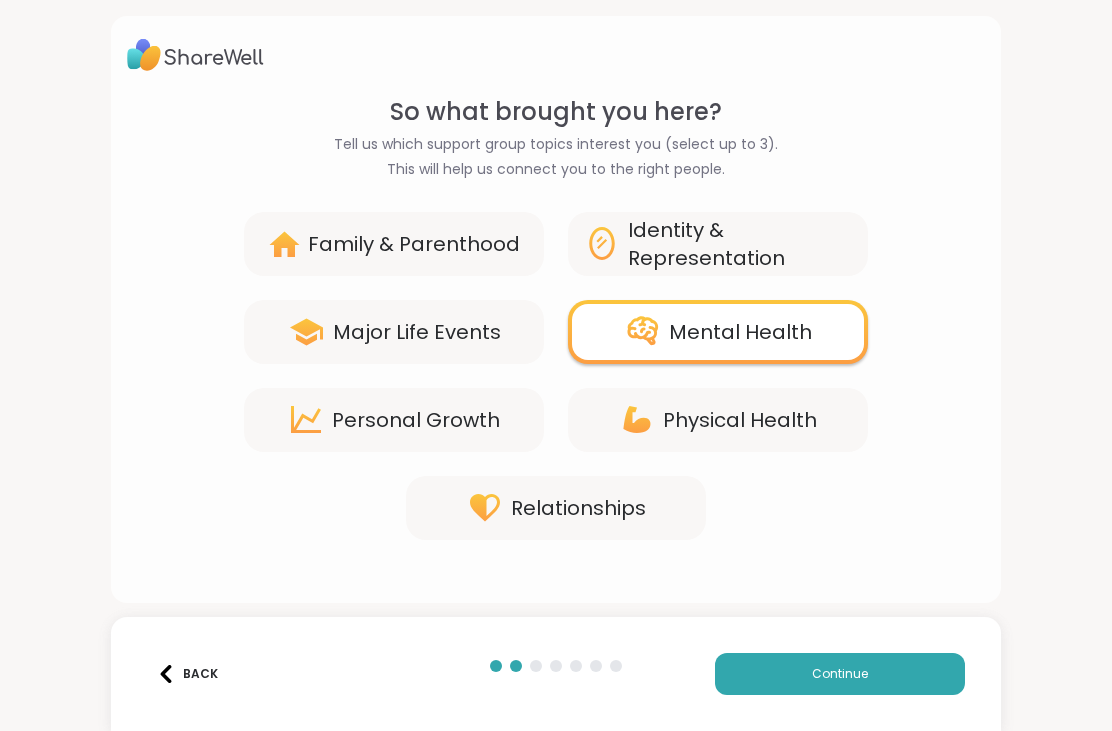 click on "Identity & Representation" at bounding box center (740, 244) 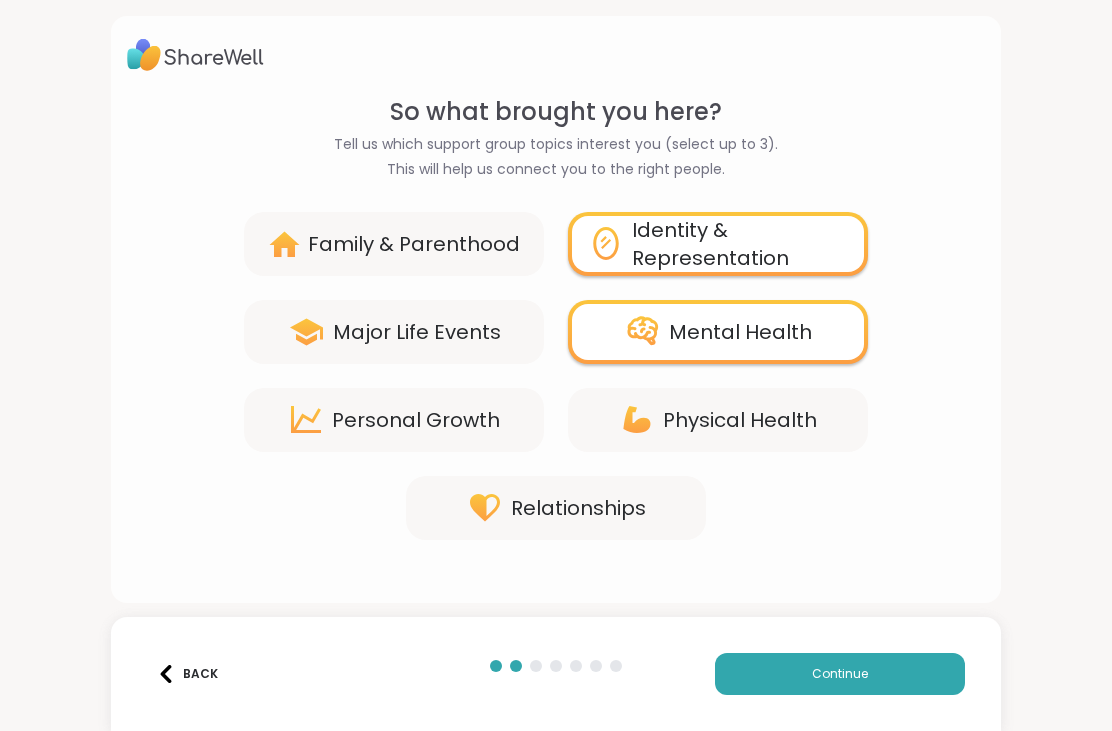 click on "Continue" at bounding box center (840, 674) 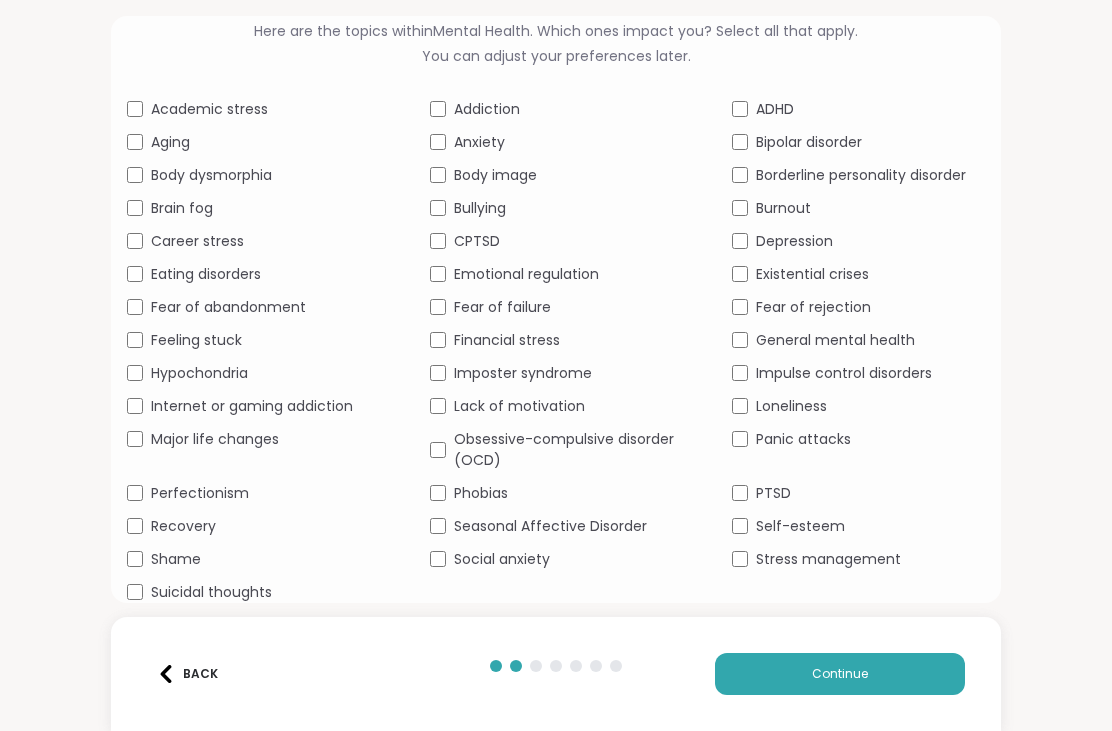 scroll, scrollTop: 113, scrollLeft: 0, axis: vertical 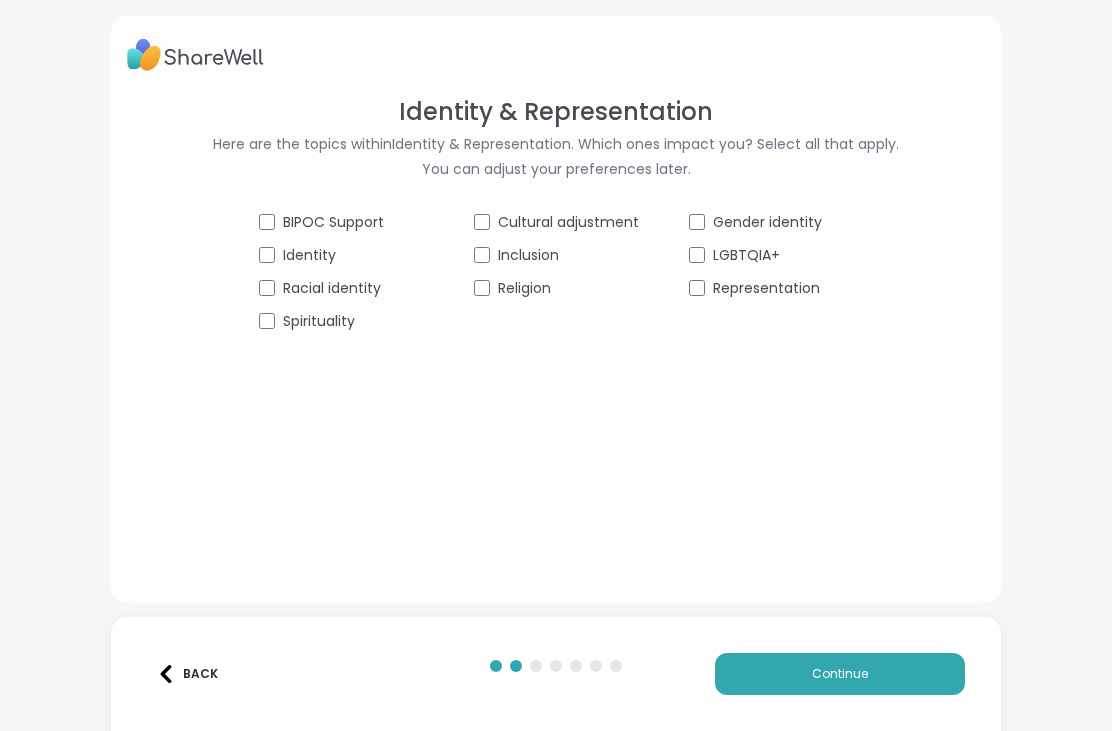 click on "Spirituality" at bounding box center (319, 321) 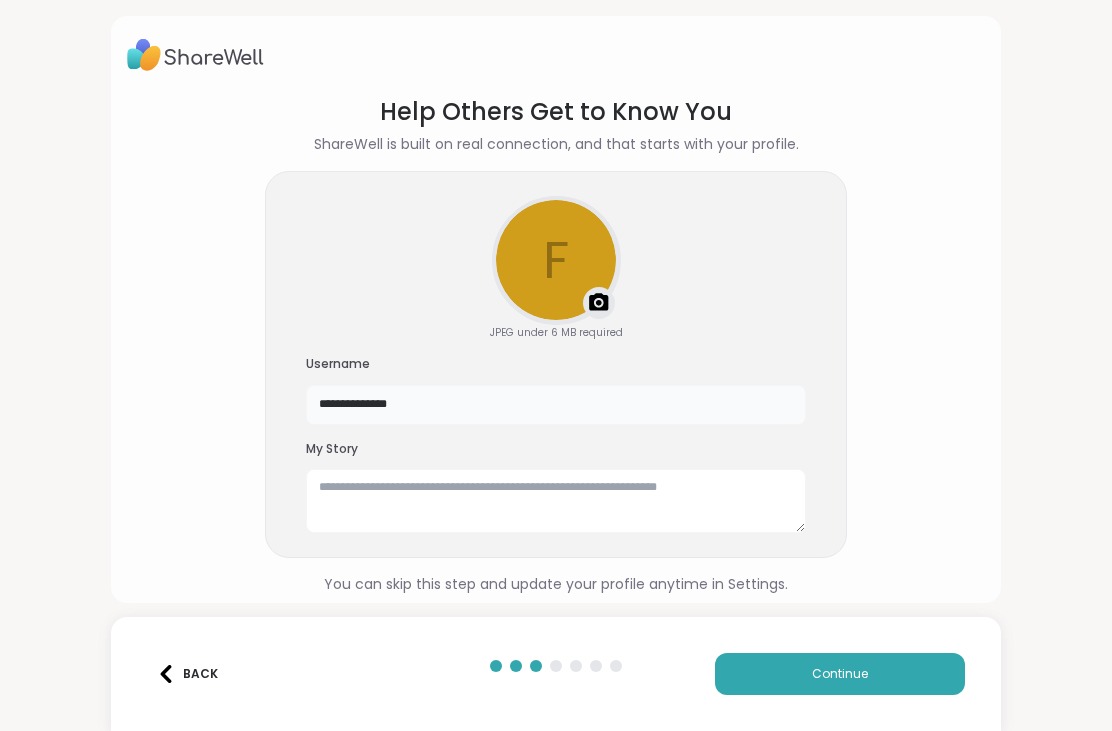 click on "**********" at bounding box center (556, 405) 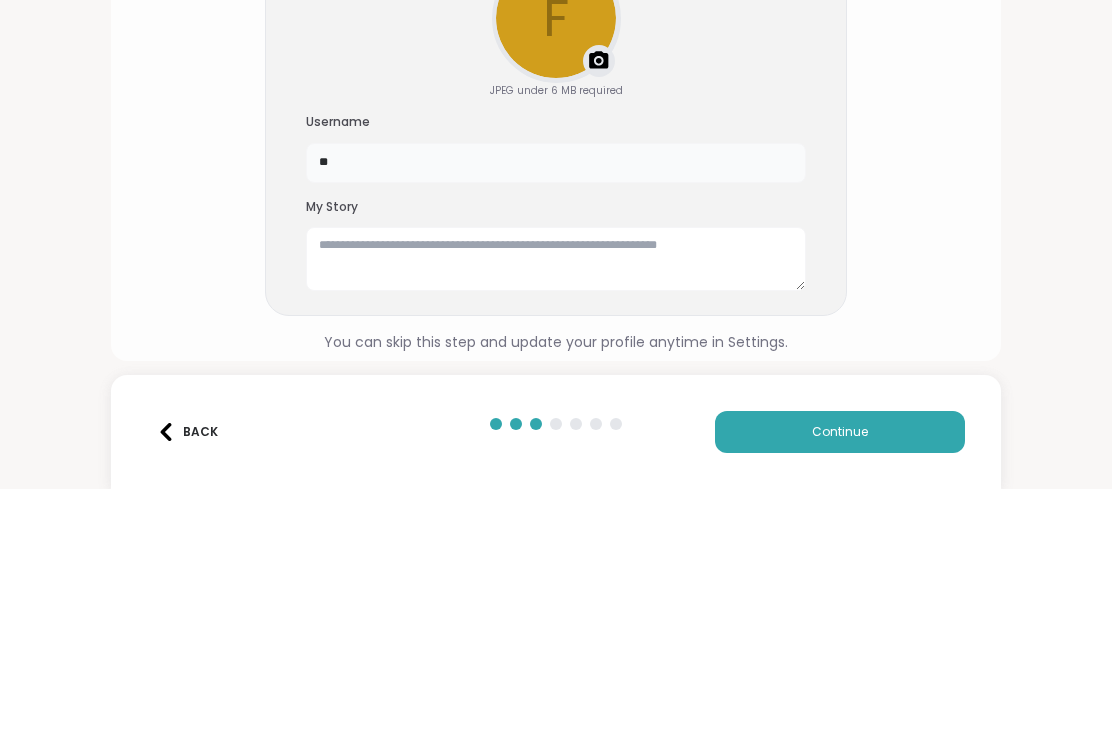 type on "*" 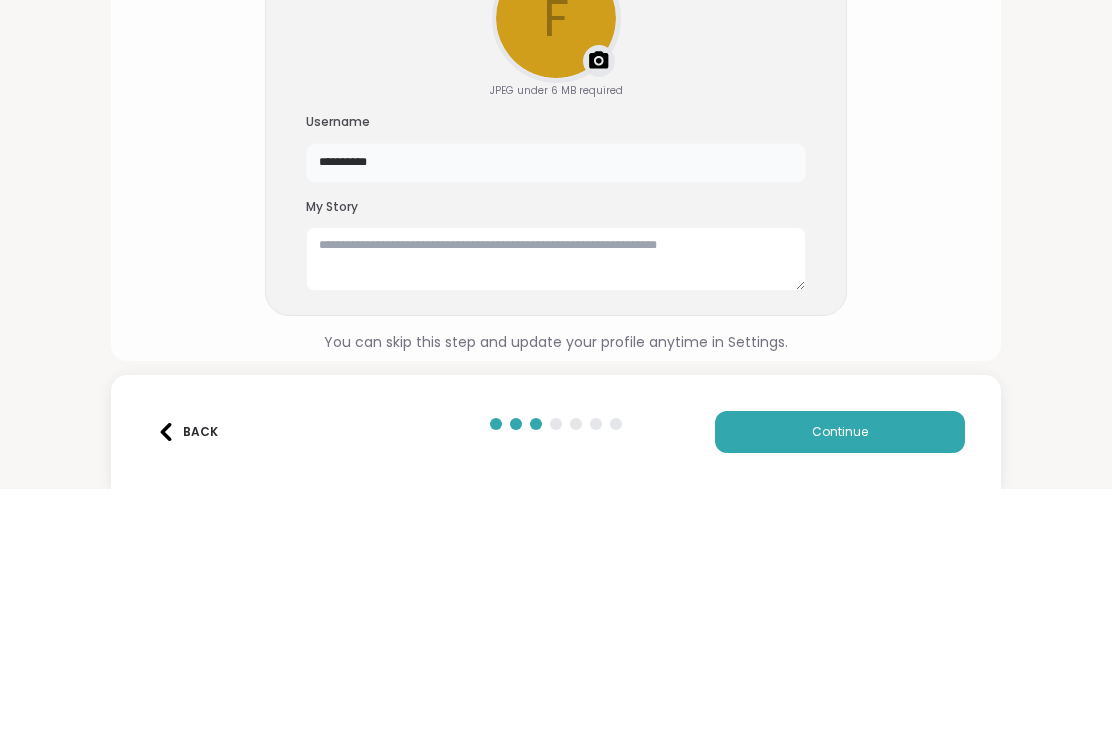 type on "**********" 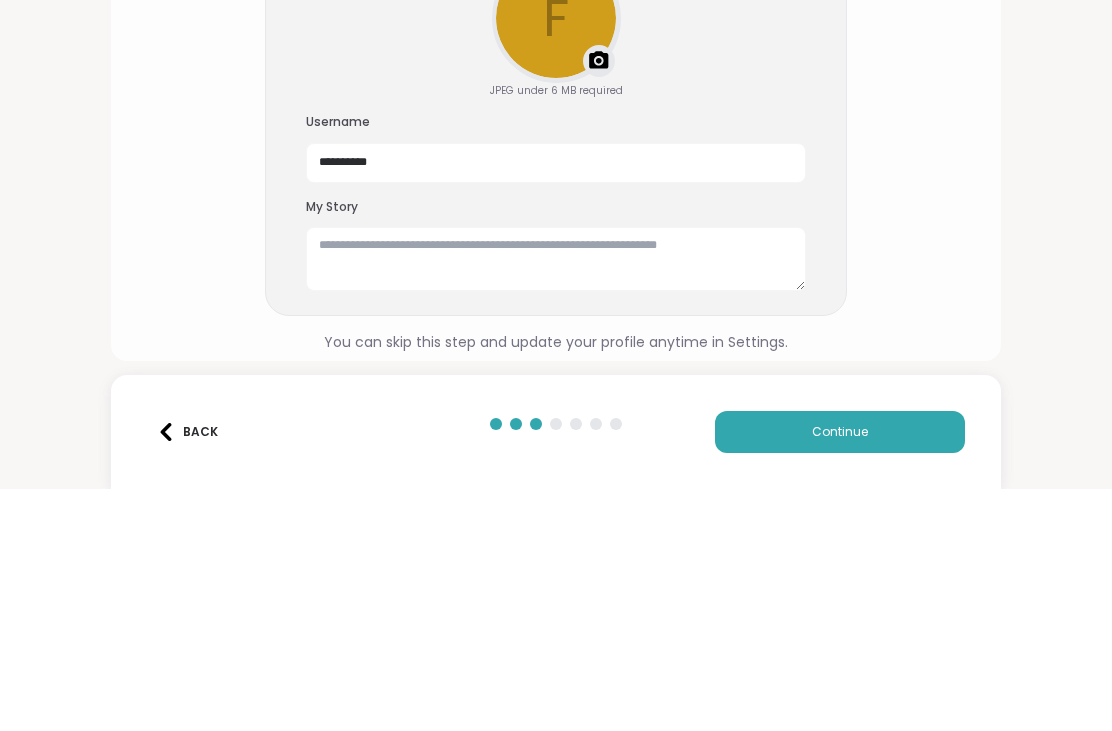 click at bounding box center (556, 501) 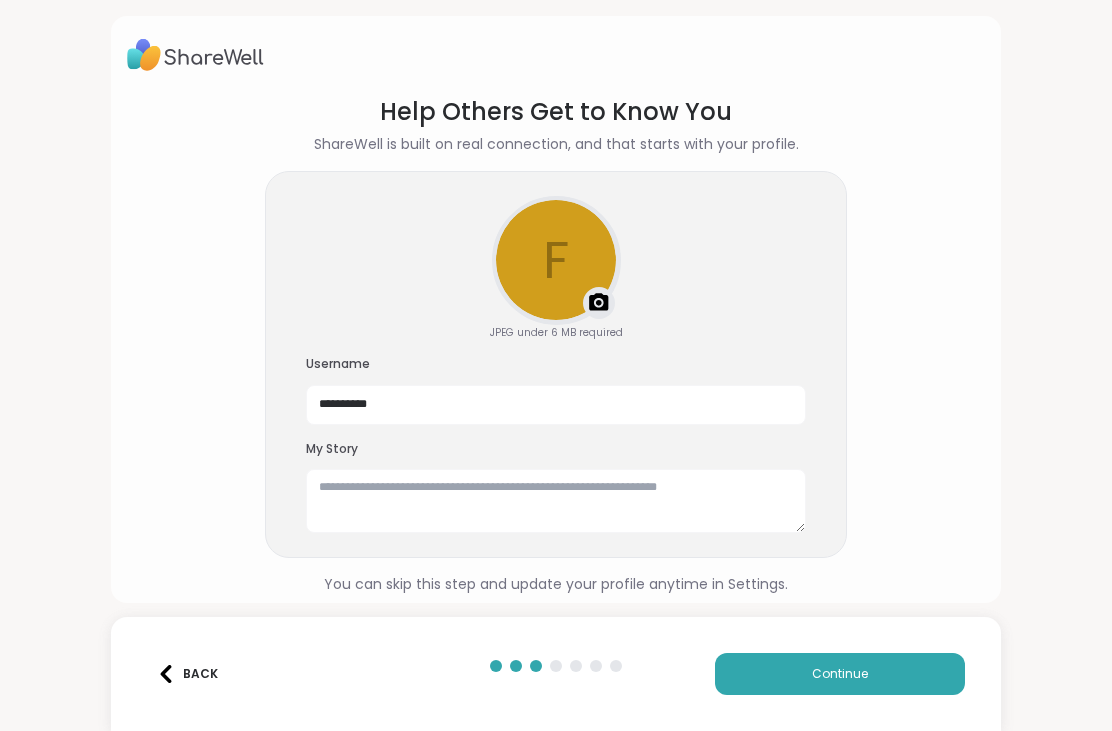 click on "Continue" at bounding box center [840, 674] 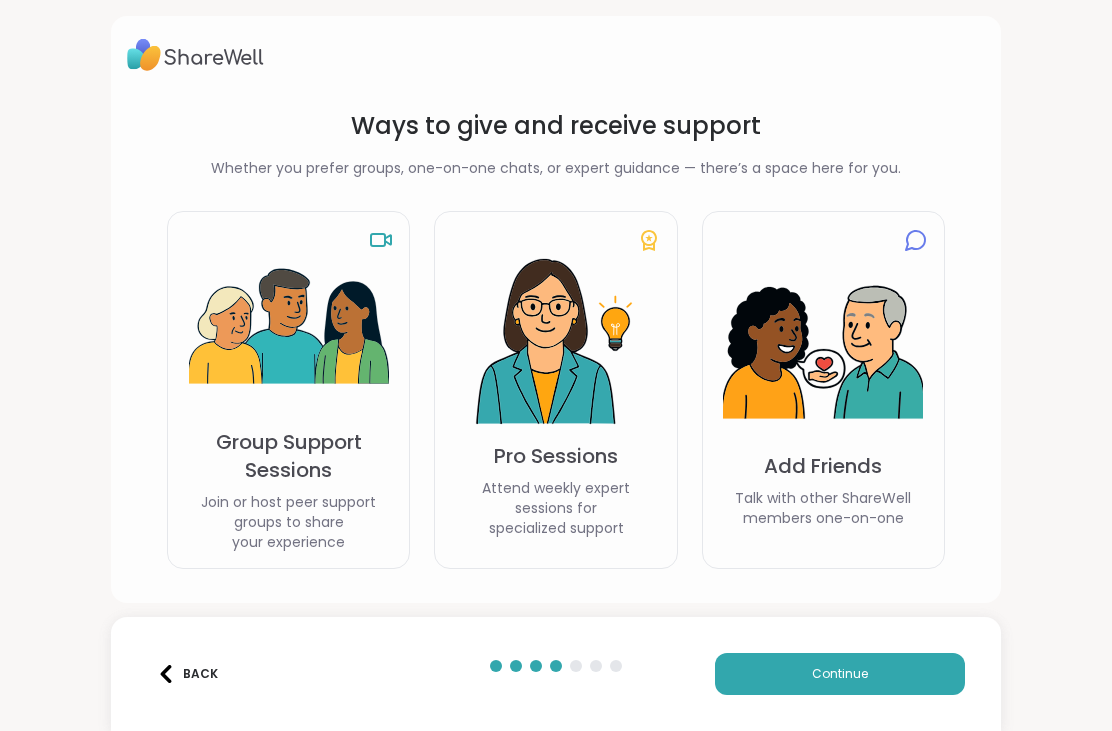 click on "Join or host peer support groups to share your experience" at bounding box center (288, 522) 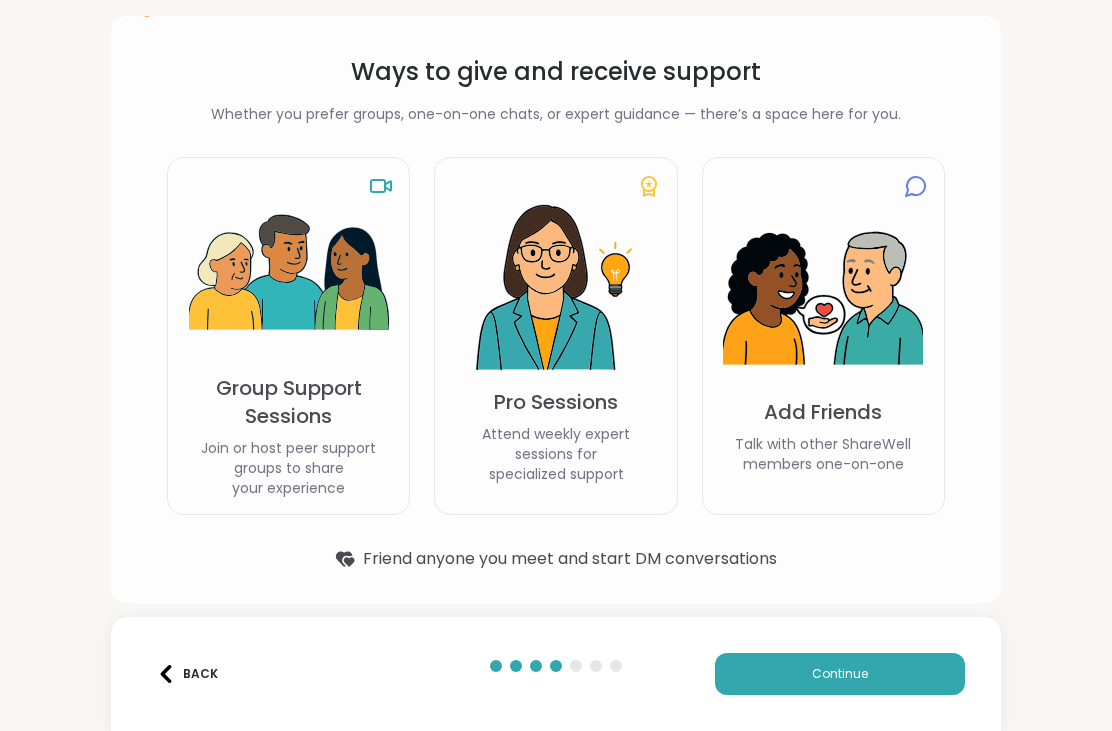 scroll, scrollTop: 54, scrollLeft: 0, axis: vertical 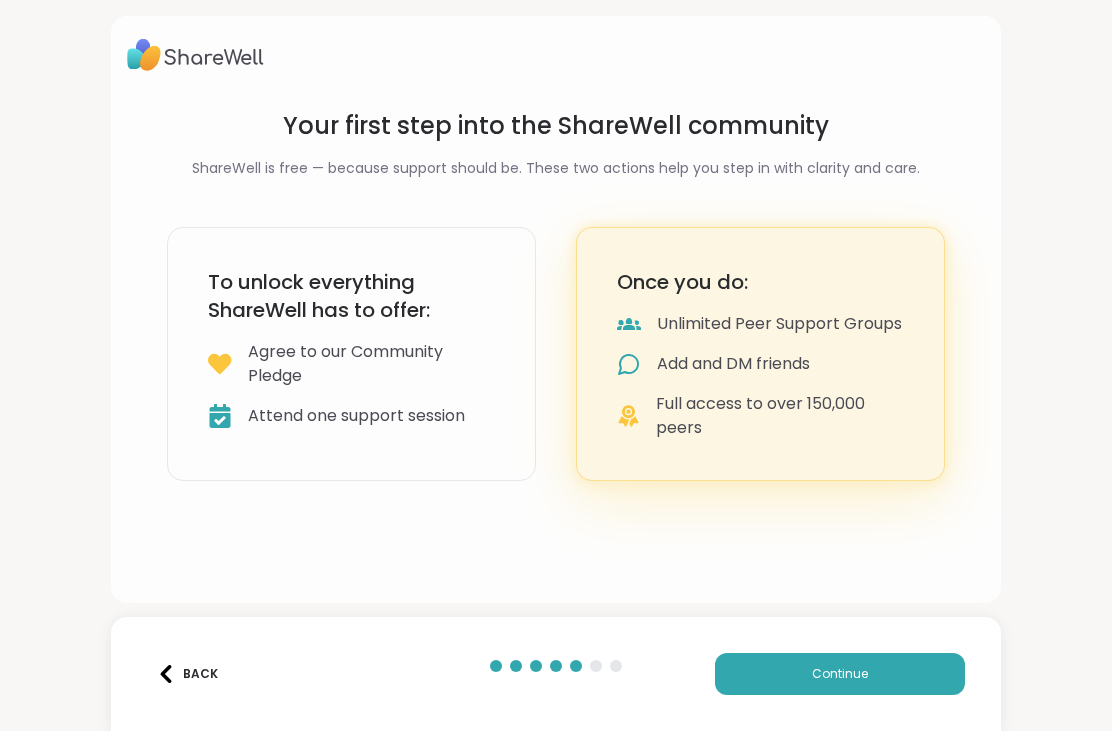 click on "Continue" at bounding box center (840, 674) 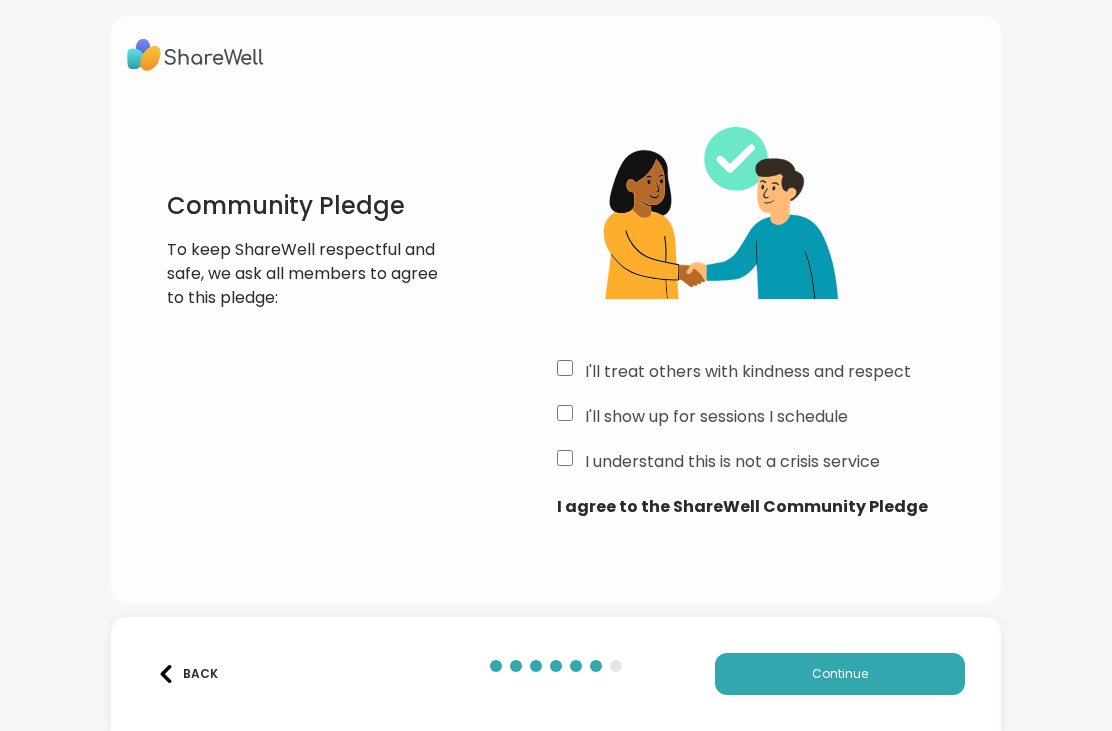click on "Continue" at bounding box center (840, 674) 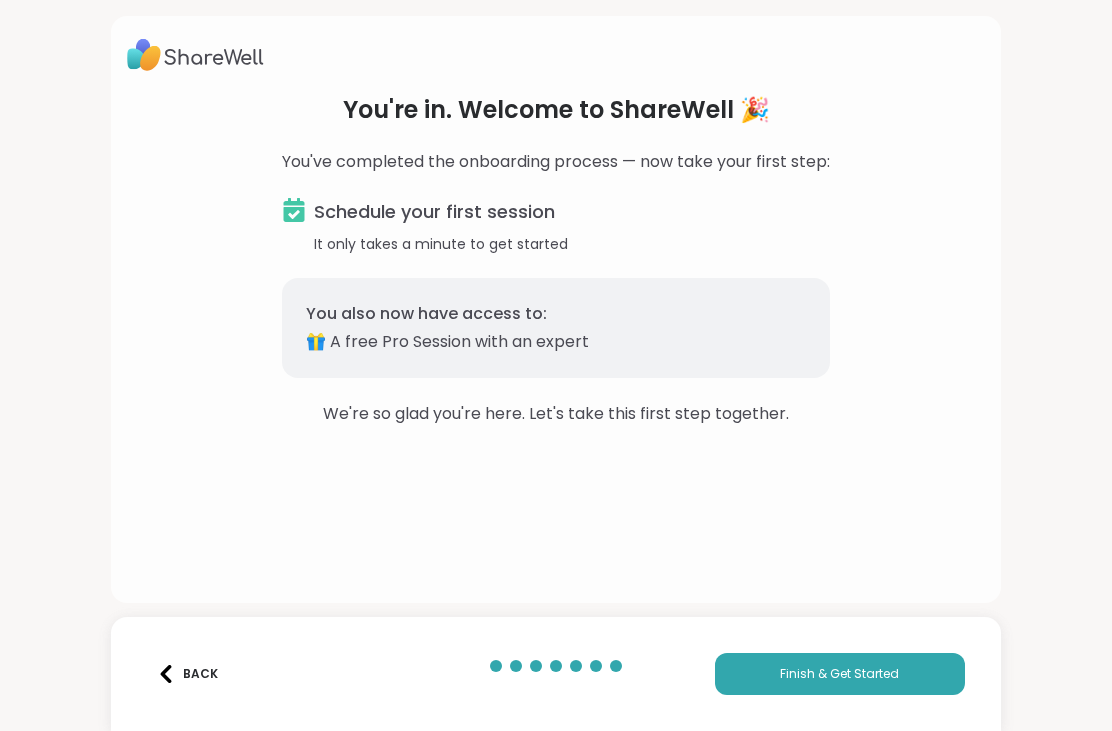 click on "Finish & Get Started" at bounding box center [840, 674] 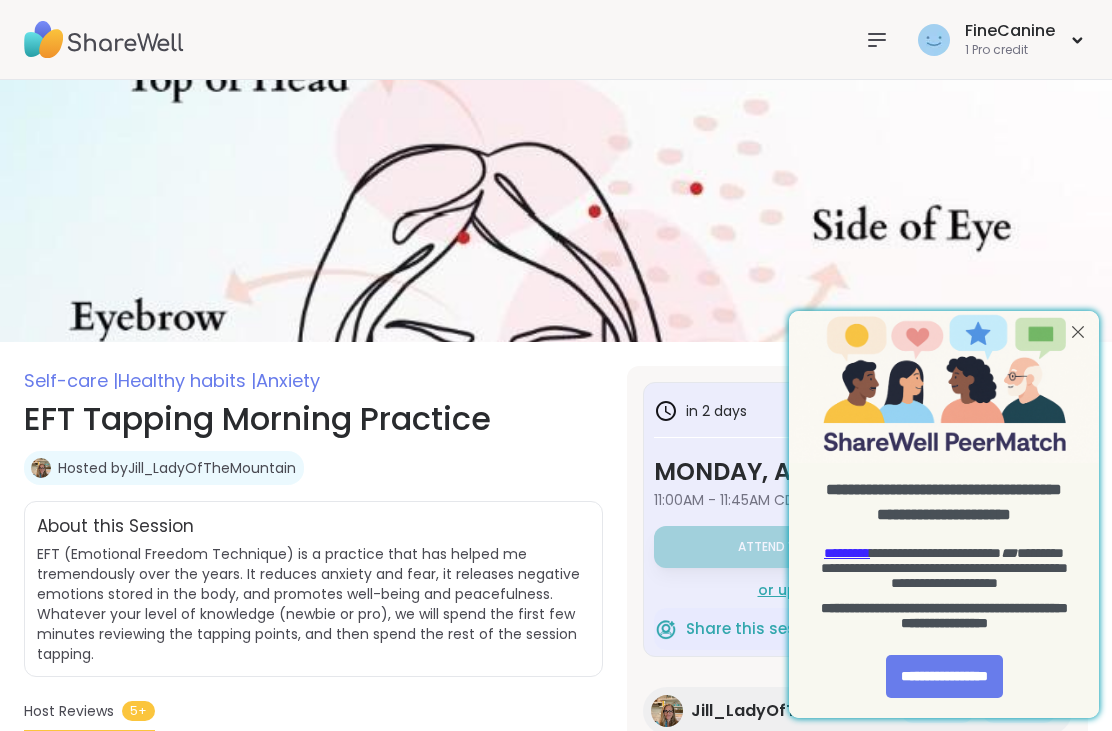 scroll, scrollTop: 0, scrollLeft: 0, axis: both 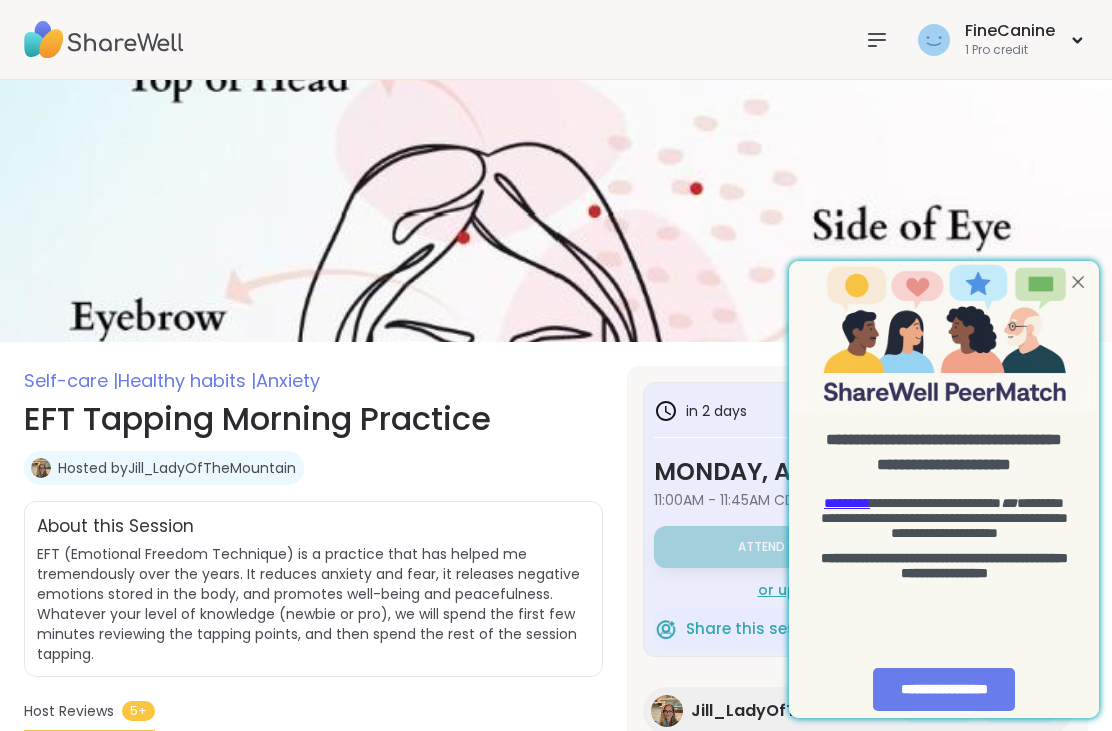 click at bounding box center (1078, 282) 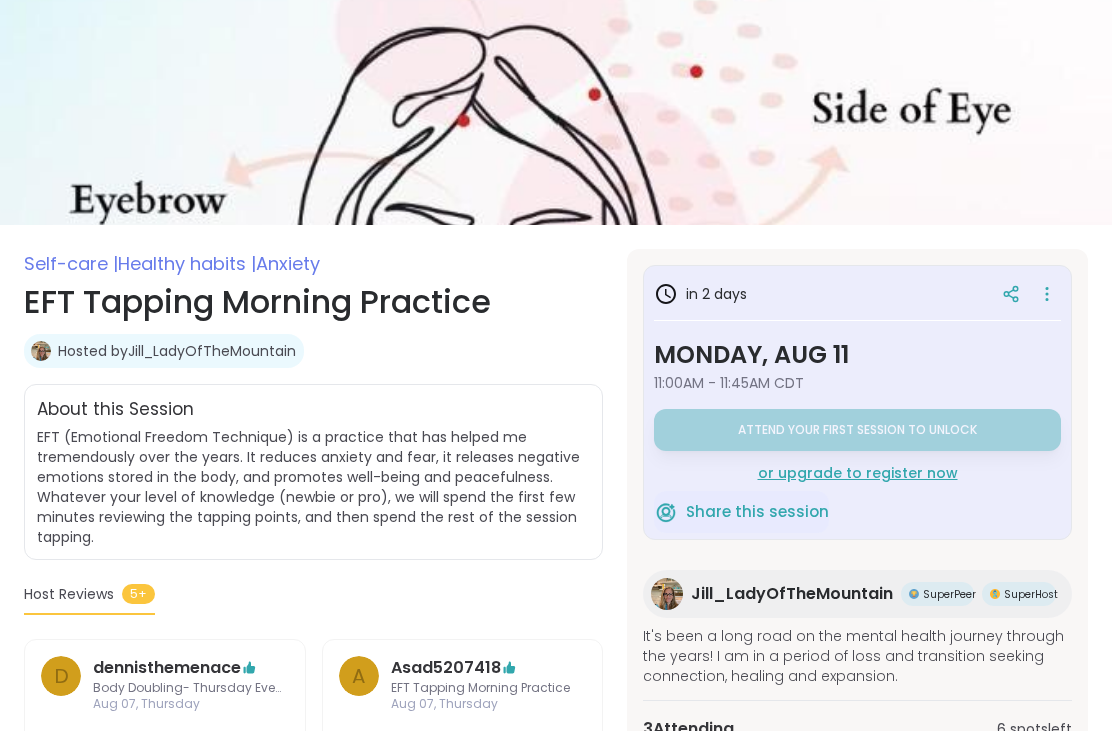 scroll, scrollTop: 79, scrollLeft: 0, axis: vertical 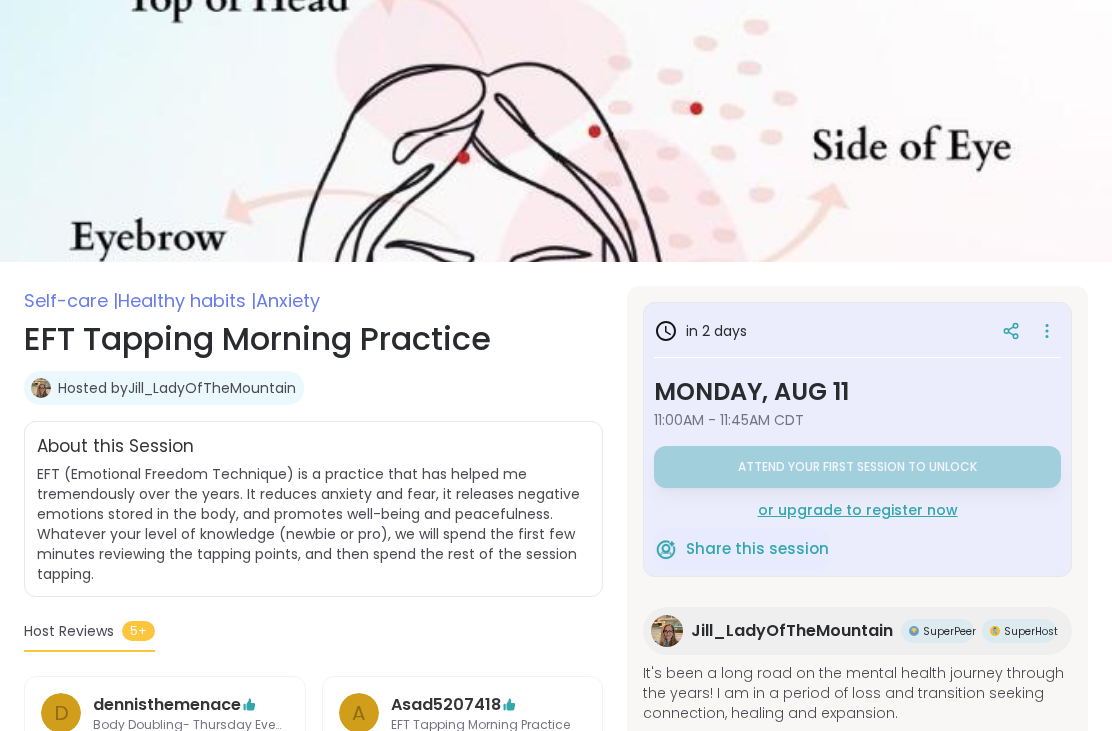 click on "Attend your first session to unlock" at bounding box center [857, 468] 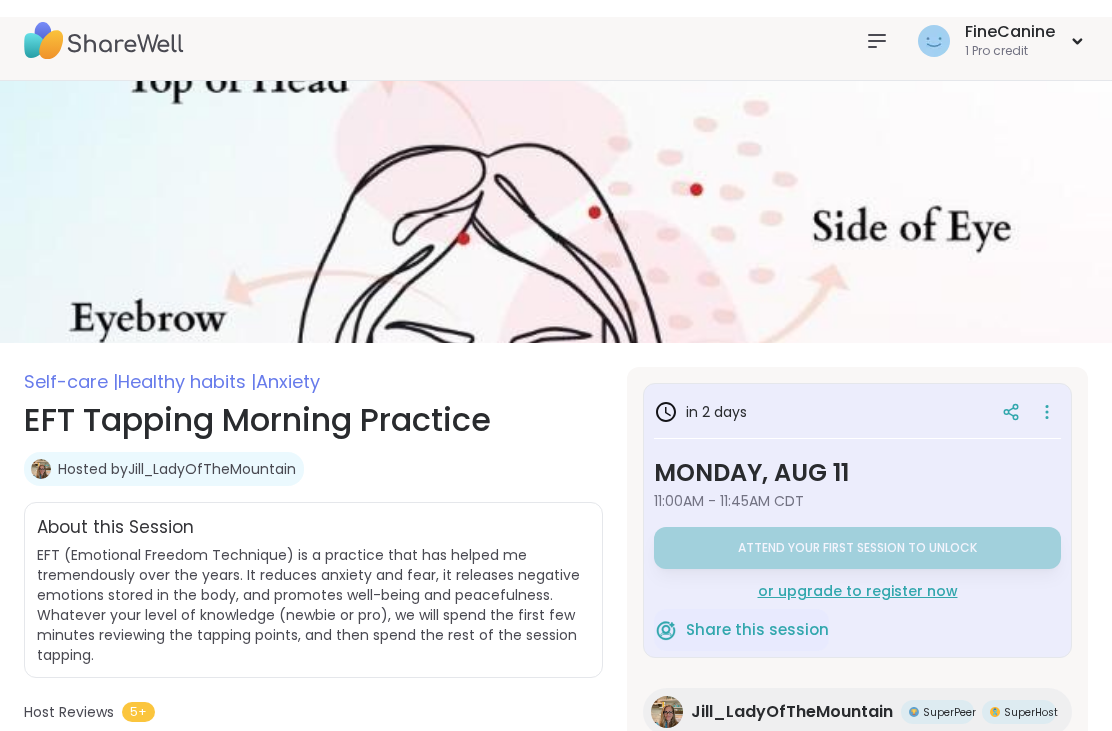 scroll, scrollTop: 0, scrollLeft: 0, axis: both 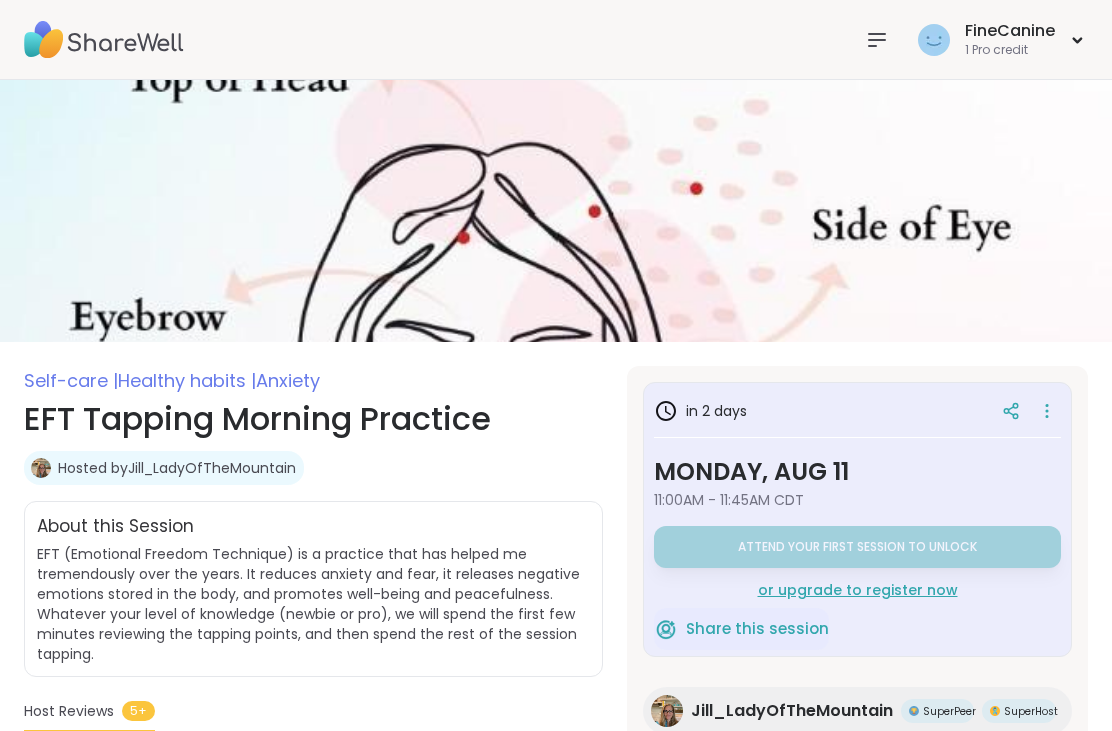 click 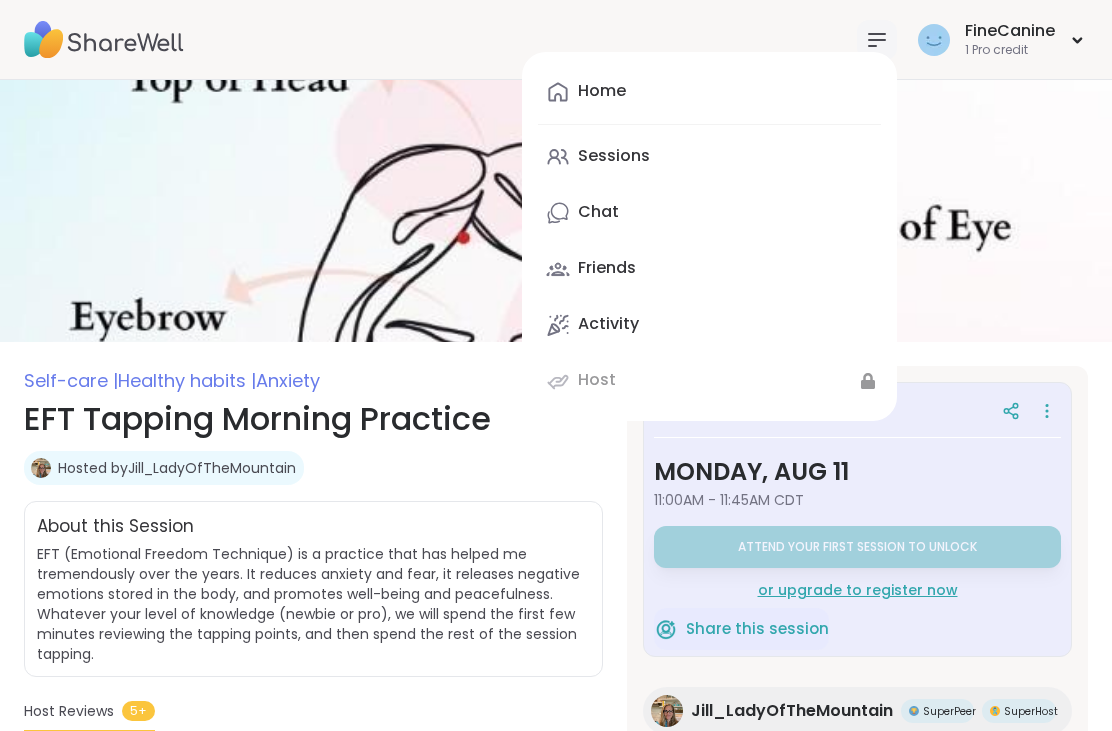 click on "Sessions" at bounding box center [614, 156] 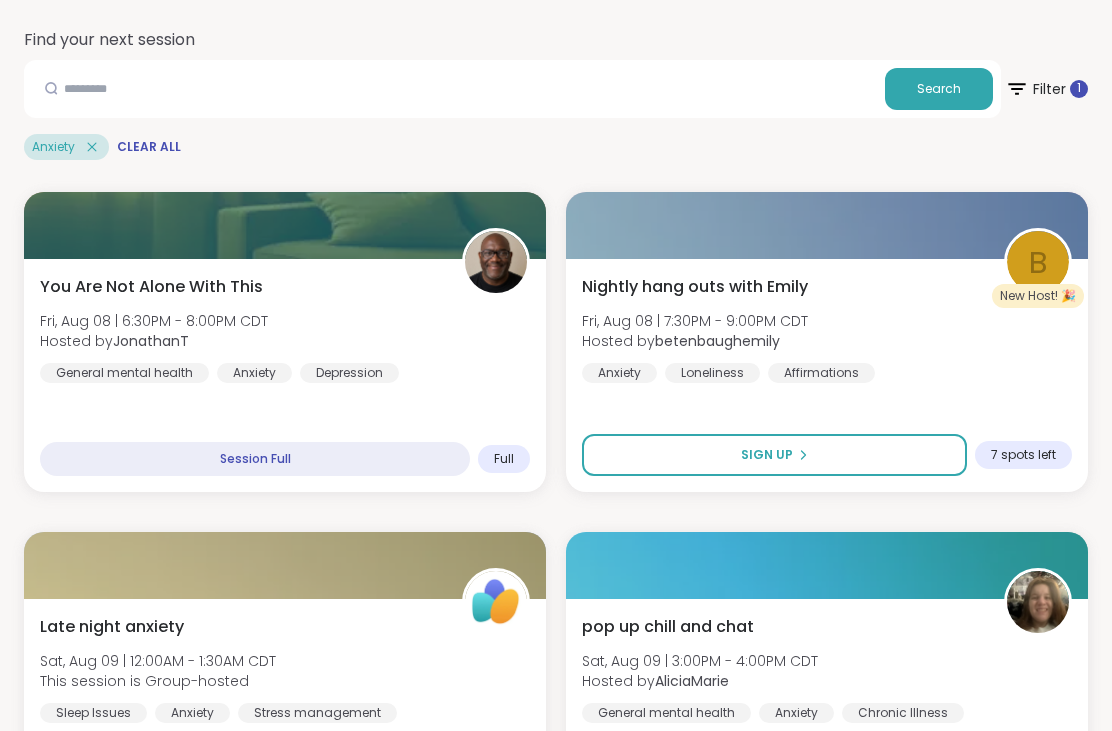 scroll, scrollTop: 341, scrollLeft: 0, axis: vertical 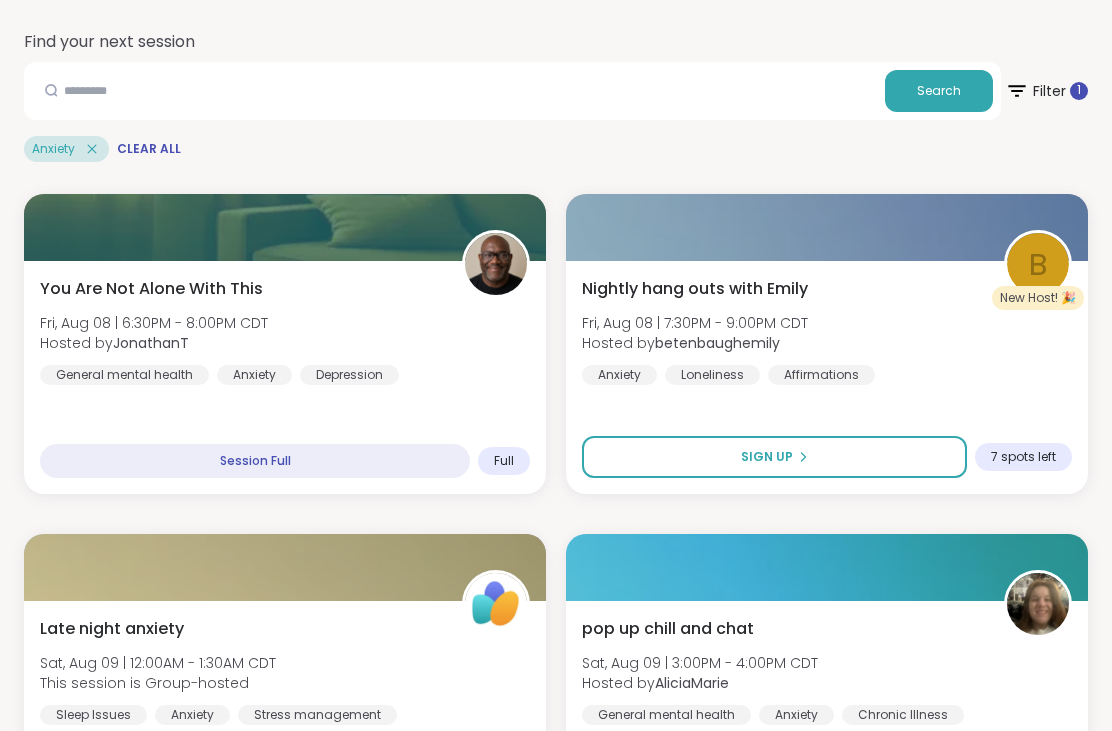 click on "Sign Up" at bounding box center (774, 458) 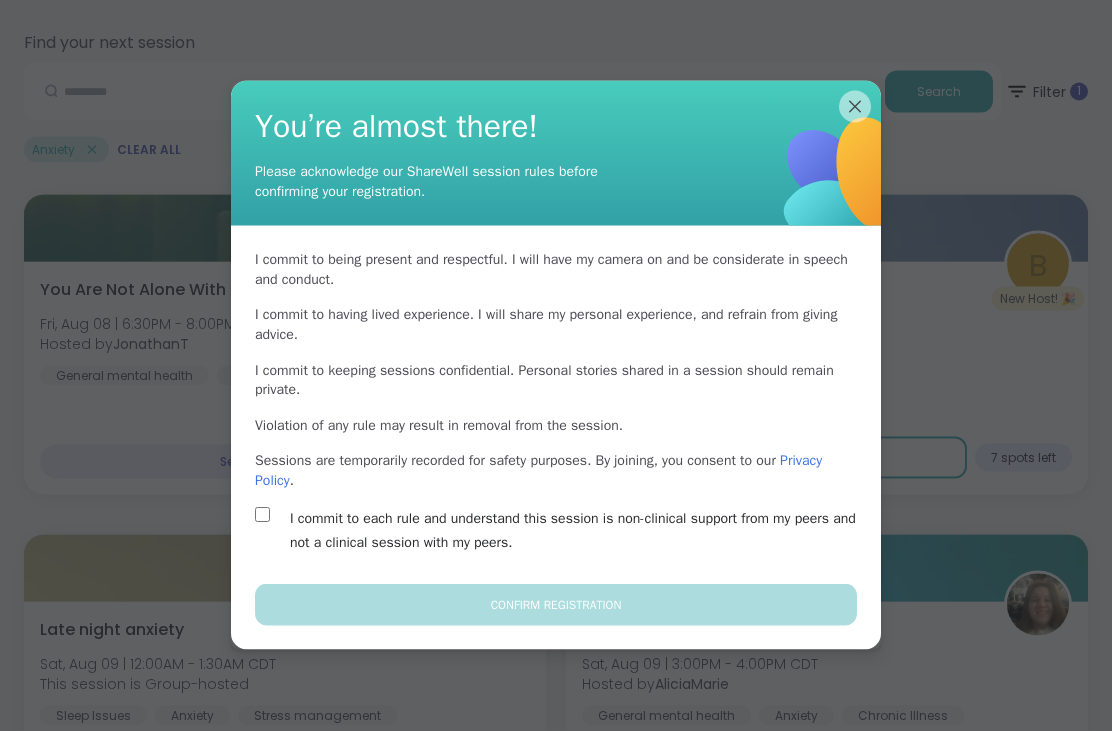 scroll, scrollTop: 342, scrollLeft: 0, axis: vertical 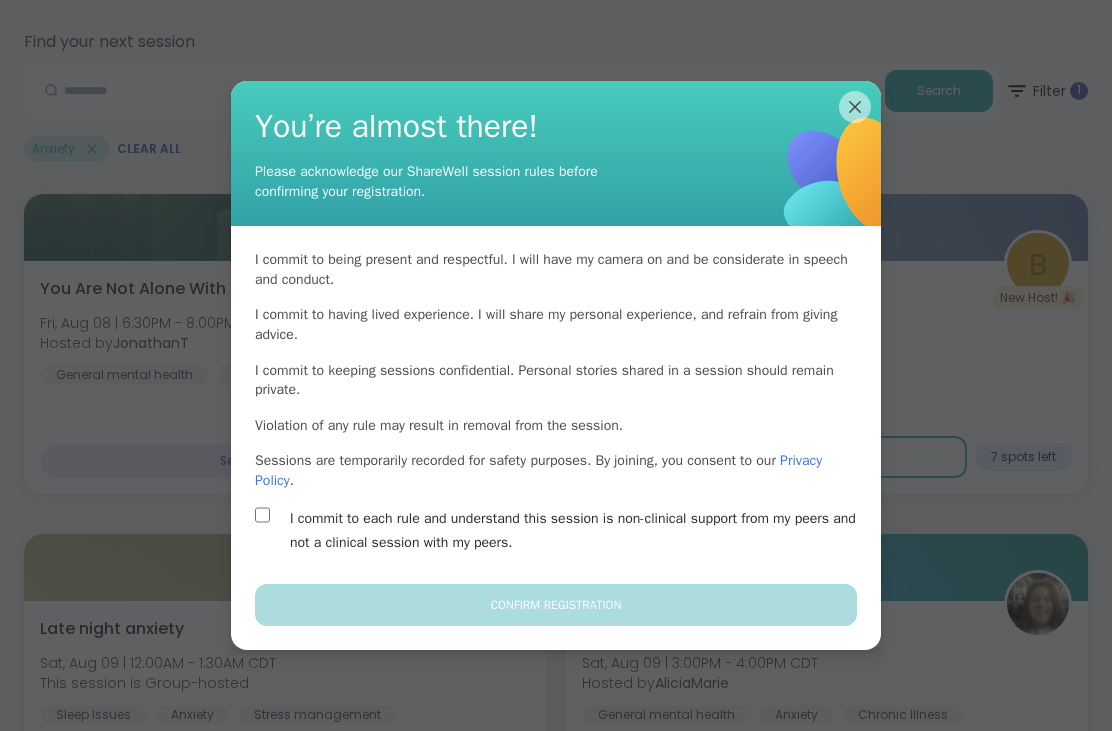 click on "I commit to each rule and understand this session is non-clinical support from my peers and not a clinical session with my peers." at bounding box center [556, 531] 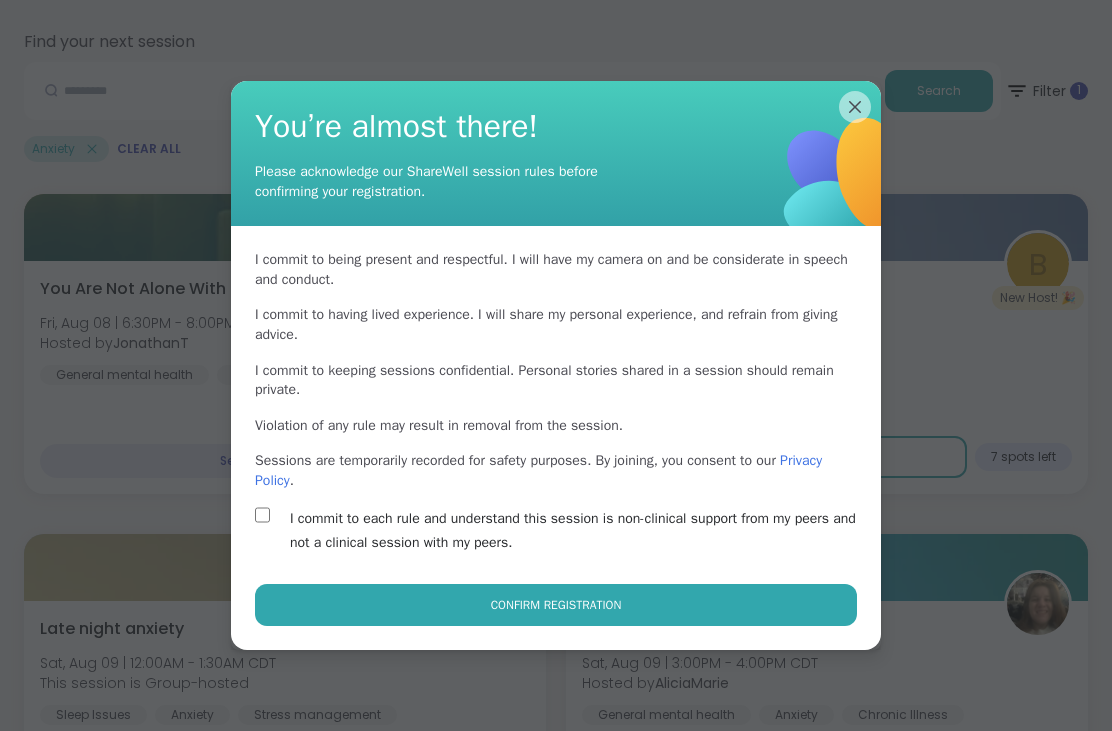 click on "Confirm Registration" at bounding box center (556, 605) 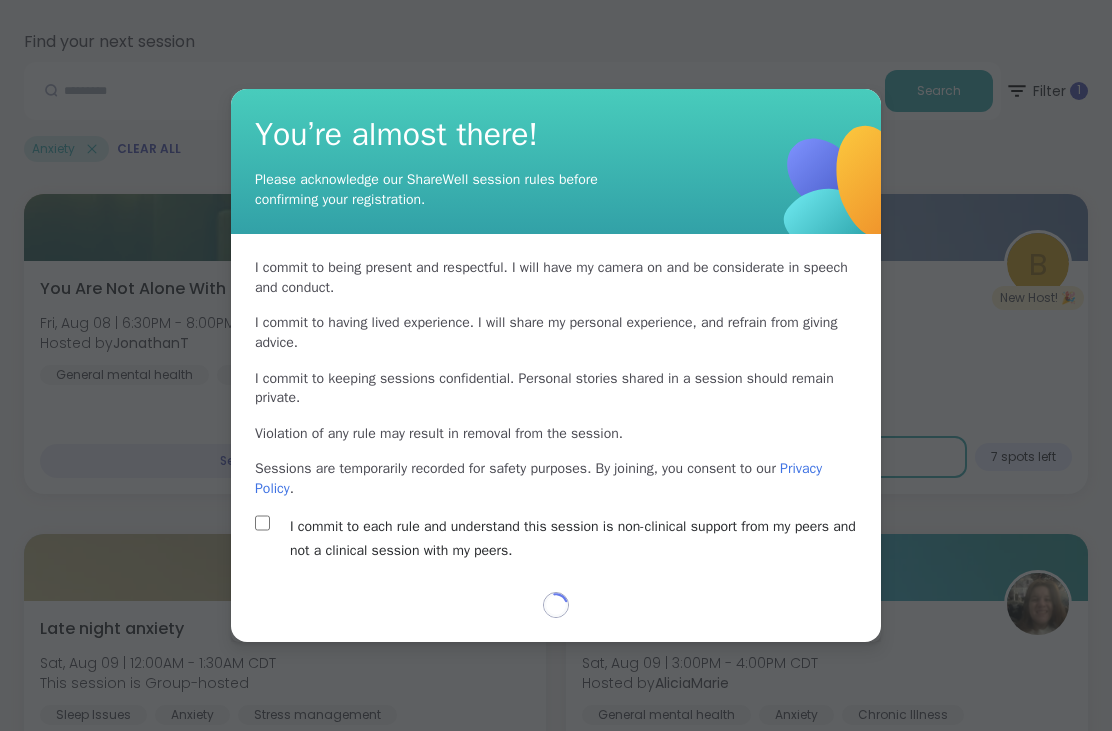 select on "**" 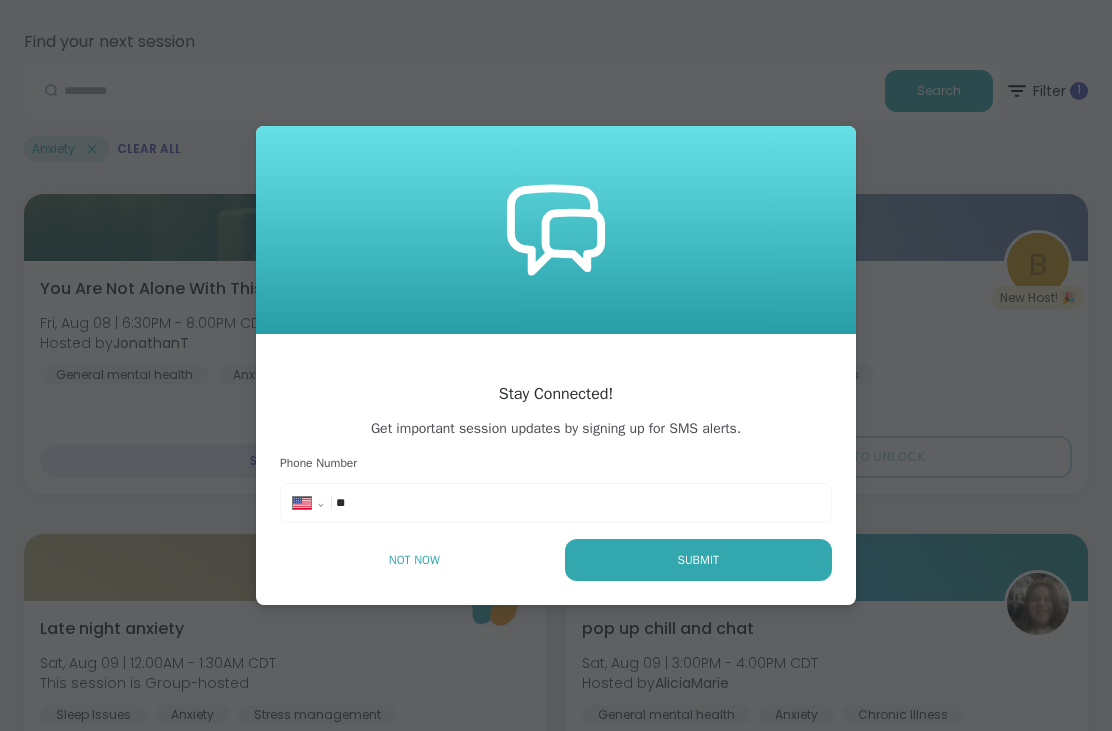 click on "Not Now" at bounding box center [414, 560] 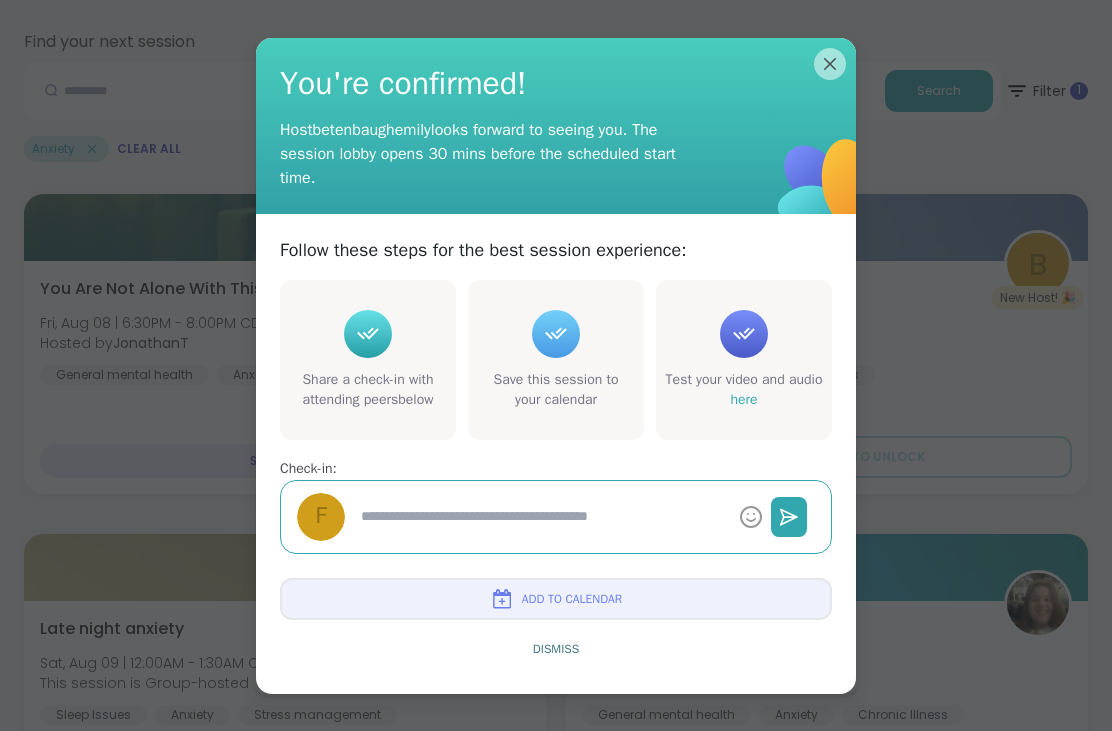 click on "Dismiss" at bounding box center [556, 649] 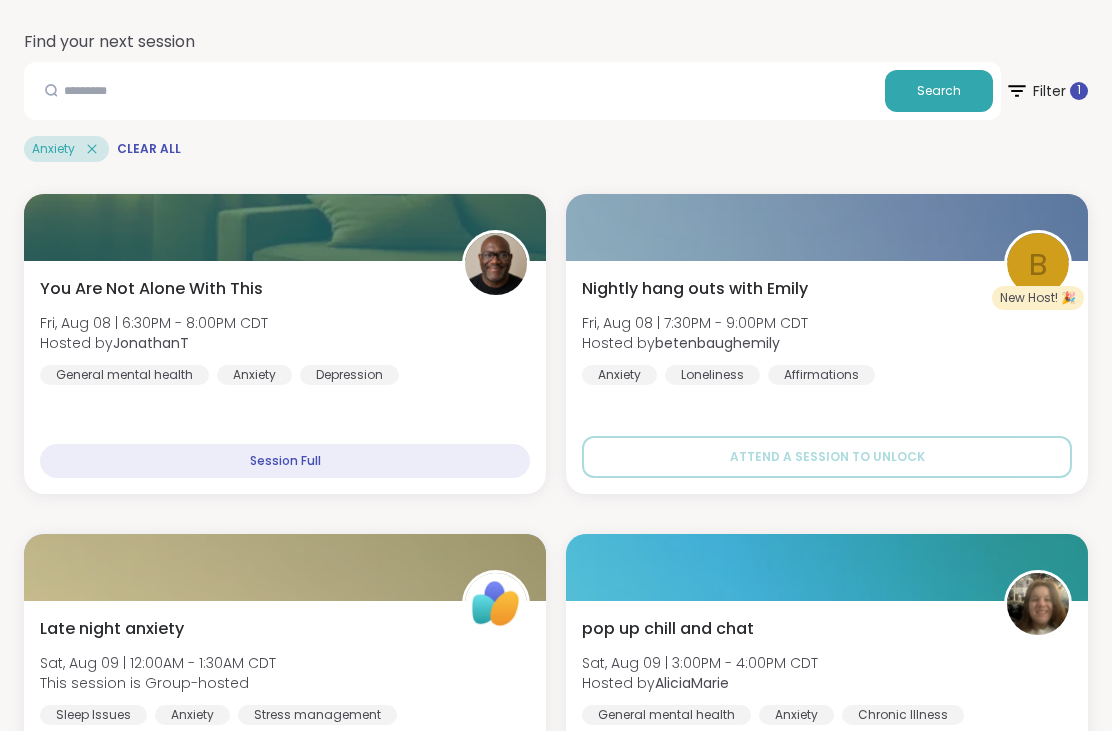 click on "Nightly hang outs with [FIRST] [DAY], [MONTH] [DAY_NUM] | [TIME] - [TIME] [TIMEZONE] Hosted by [USERNAME] [TOPIC] [TOPIC] [TOPIC]" at bounding box center [827, 331] 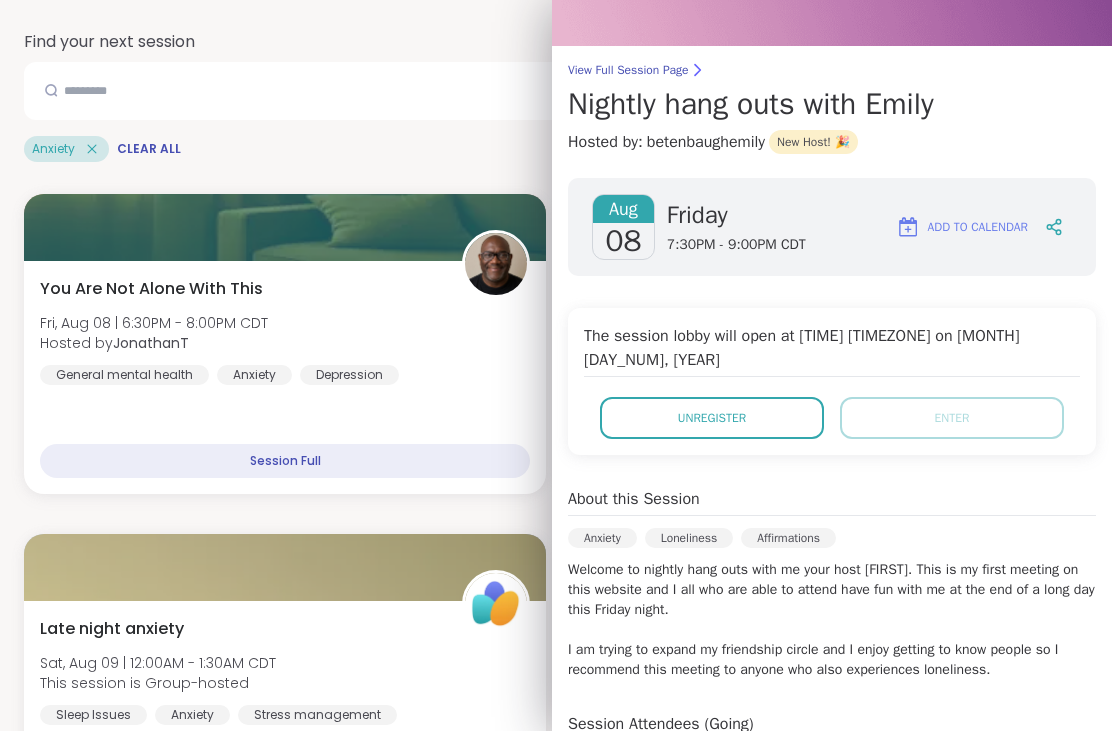 scroll, scrollTop: 0, scrollLeft: 0, axis: both 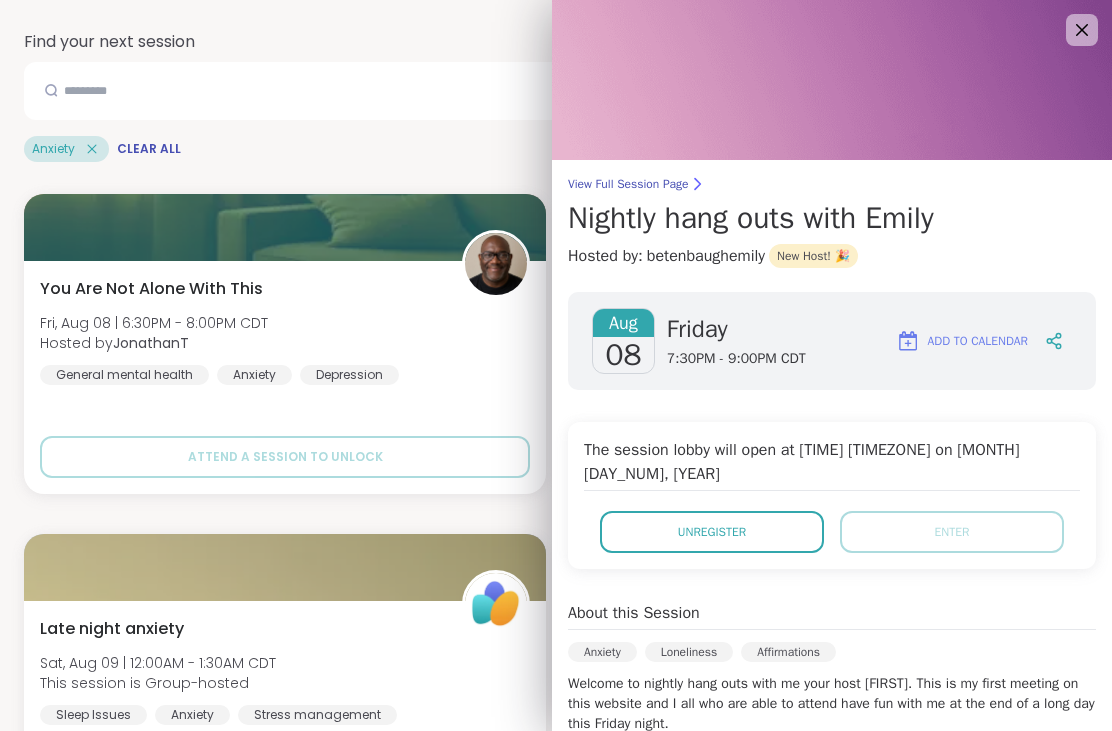 click on "View Full Session Page" at bounding box center (832, 184) 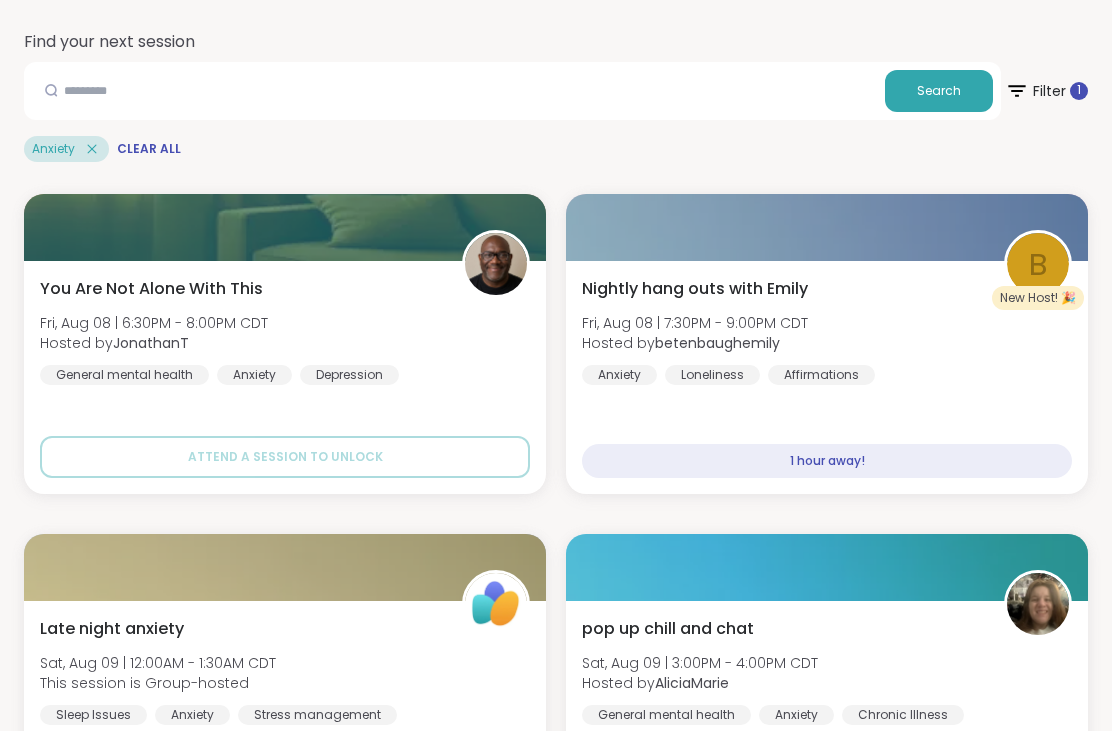 scroll, scrollTop: 0, scrollLeft: 0, axis: both 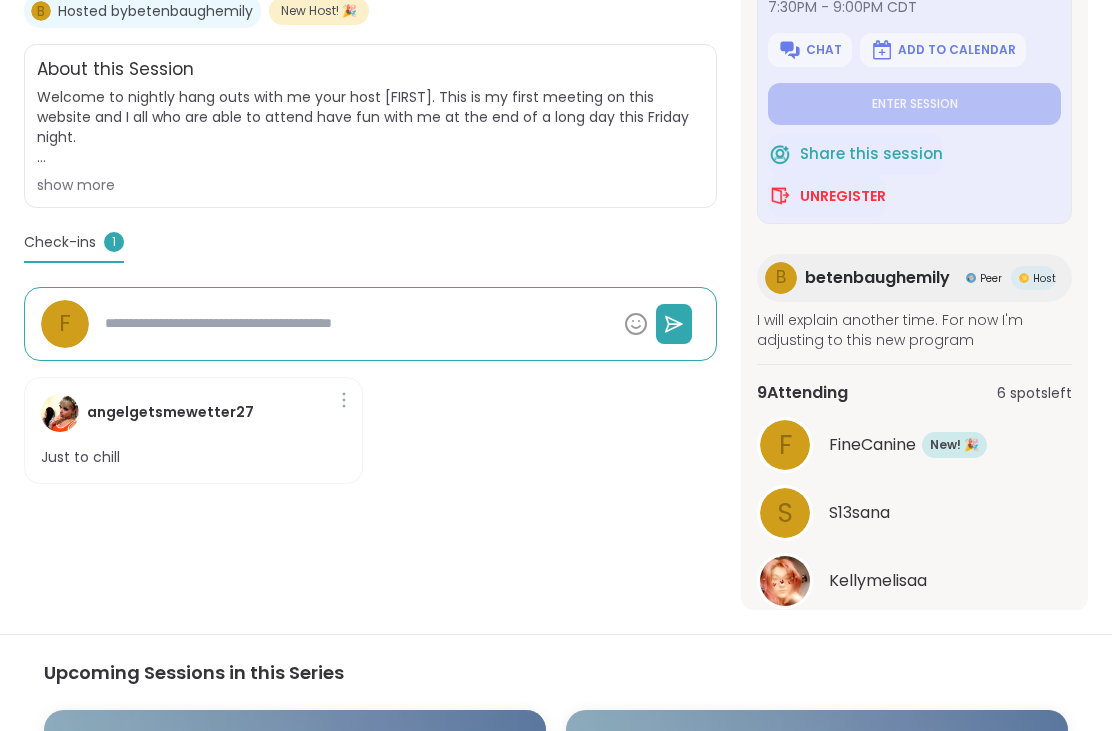 click on "See All" at bounding box center [914, 632] 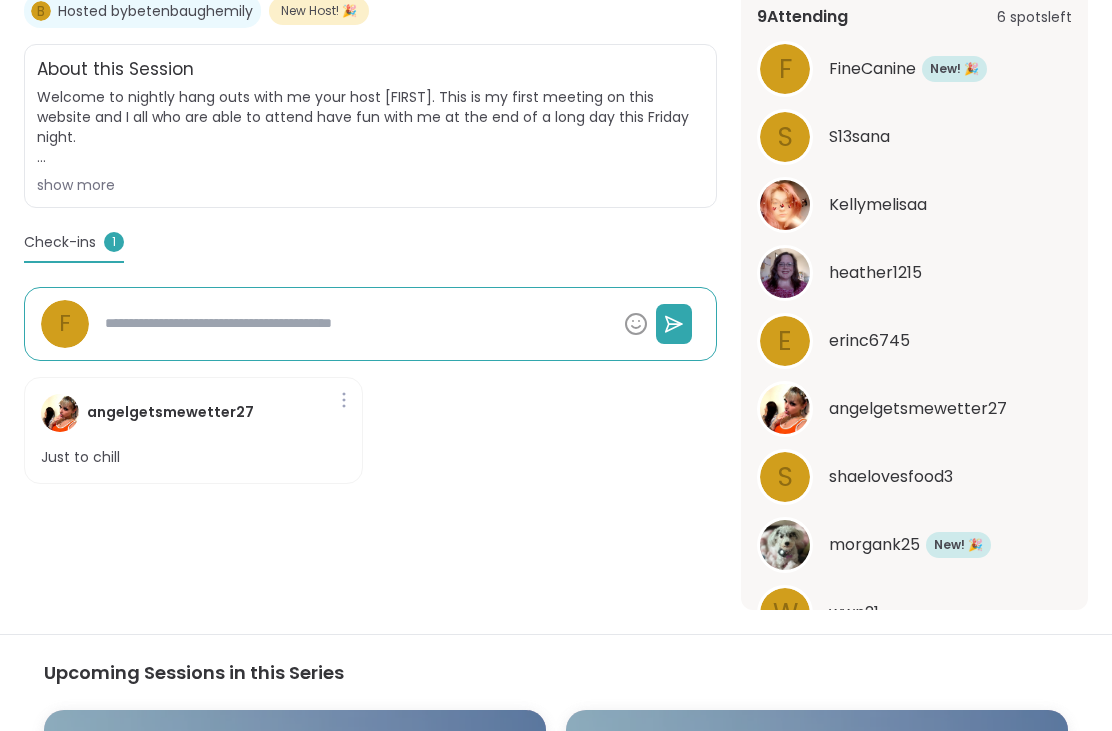 scroll, scrollTop: 412, scrollLeft: 0, axis: vertical 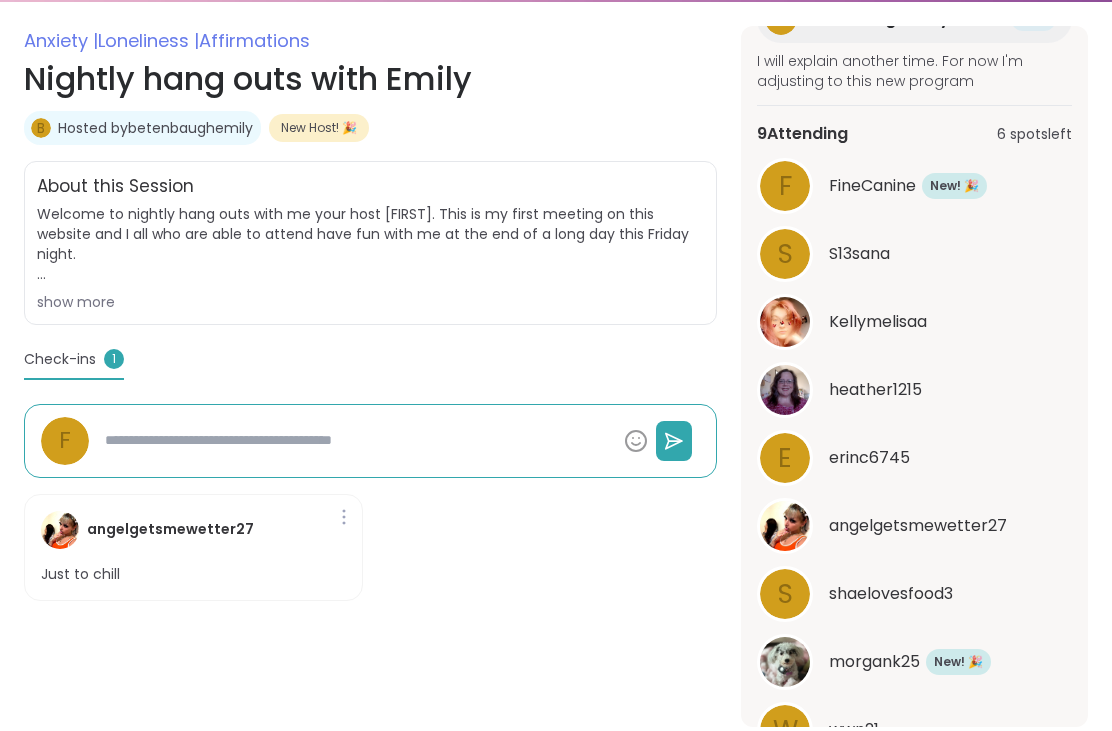 click on "show more" at bounding box center (370, 303) 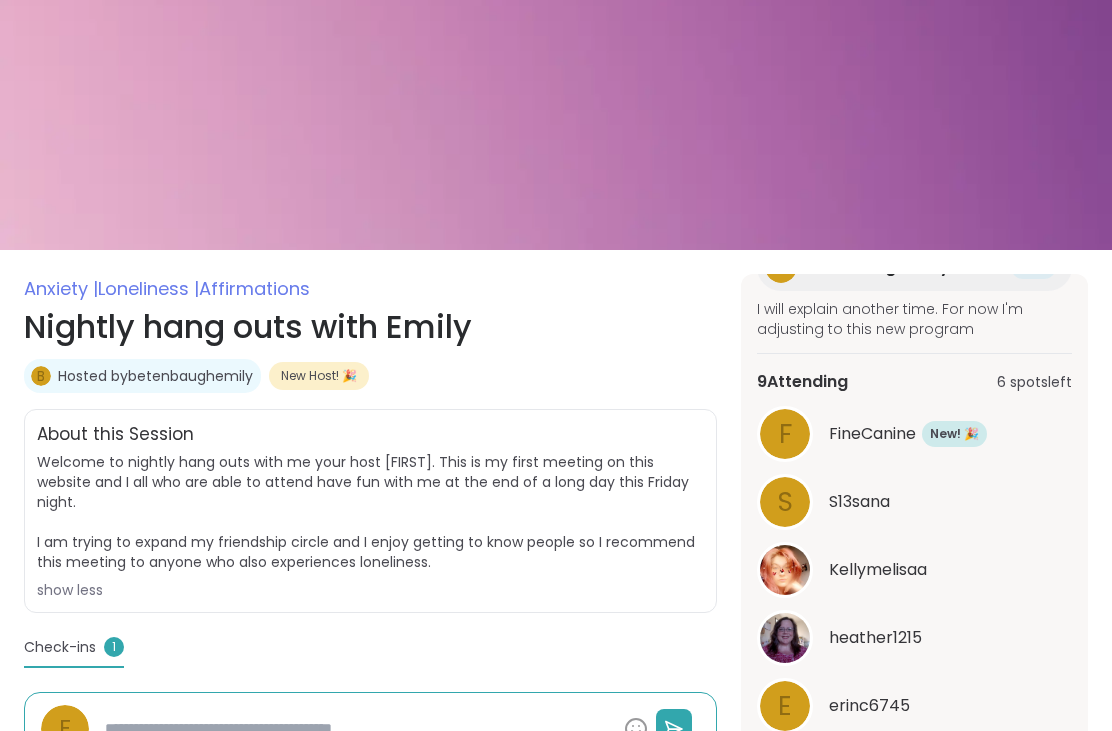 scroll, scrollTop: 0, scrollLeft: 0, axis: both 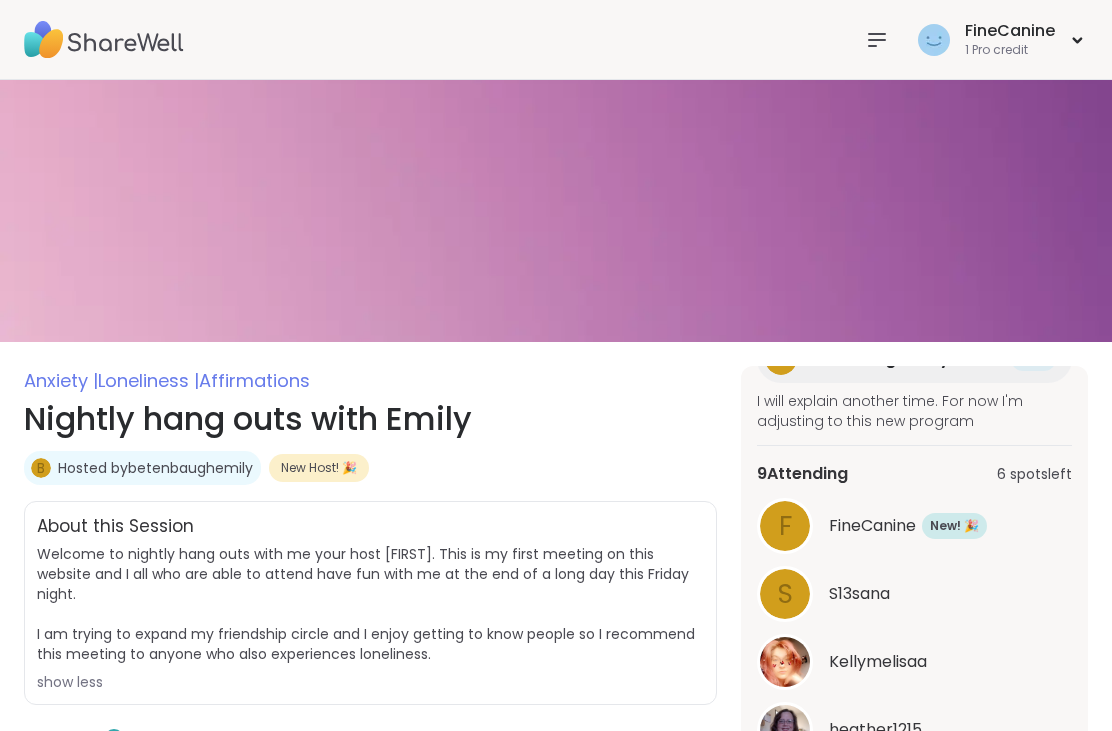 click on "FineCanine 1 Pro credit" at bounding box center (1000, 39) 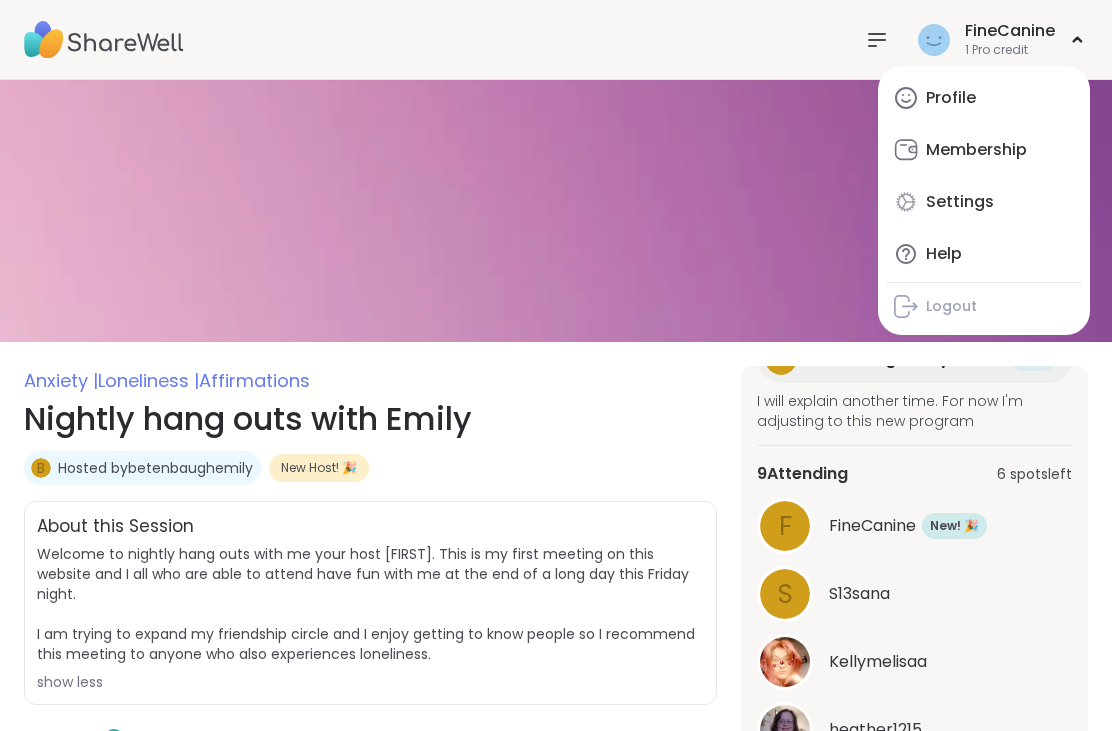 click 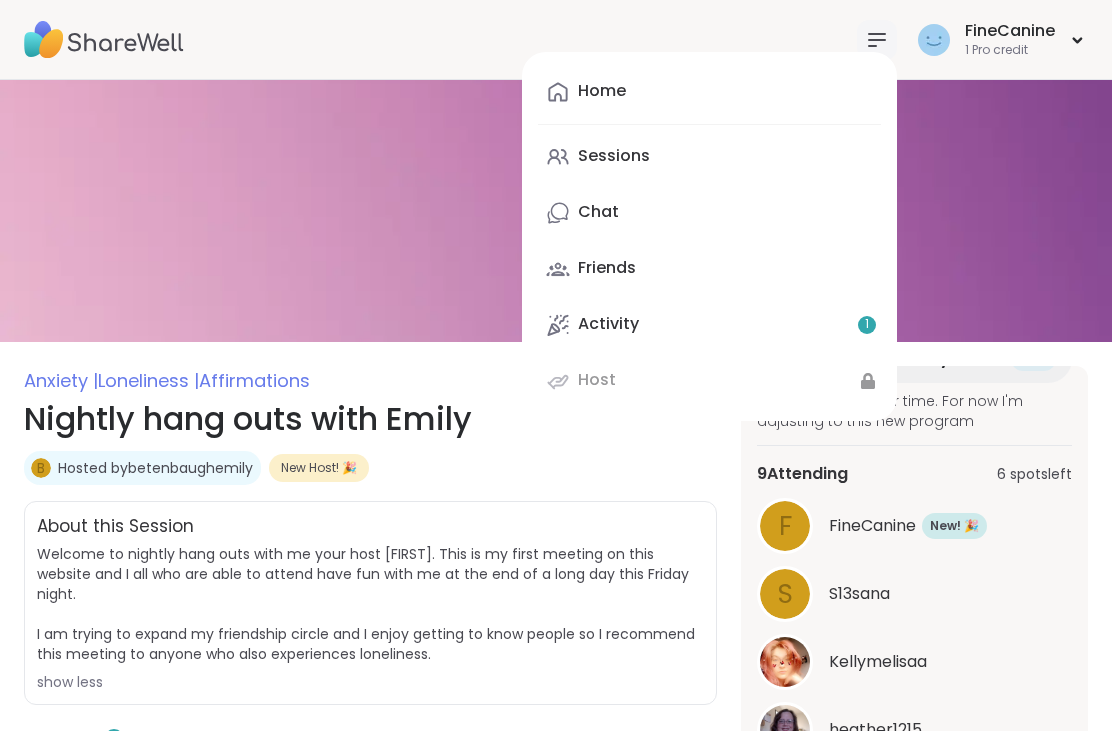click on "Activity 1" at bounding box center (709, 325) 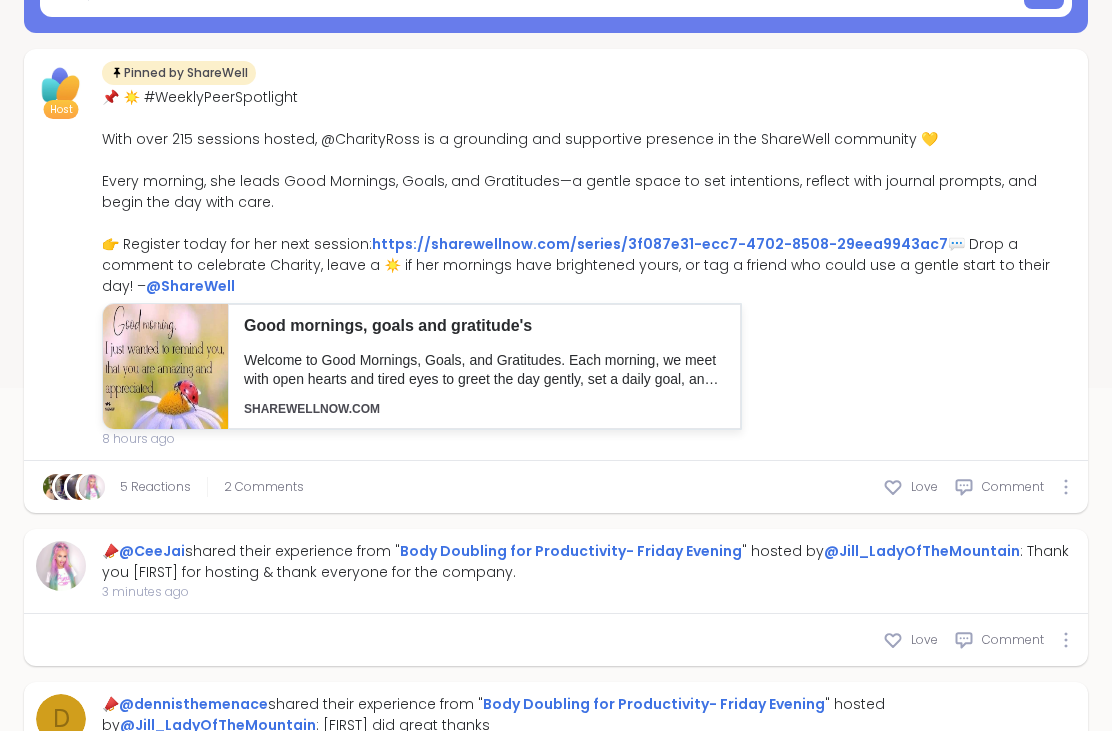 scroll, scrollTop: 466, scrollLeft: 0, axis: vertical 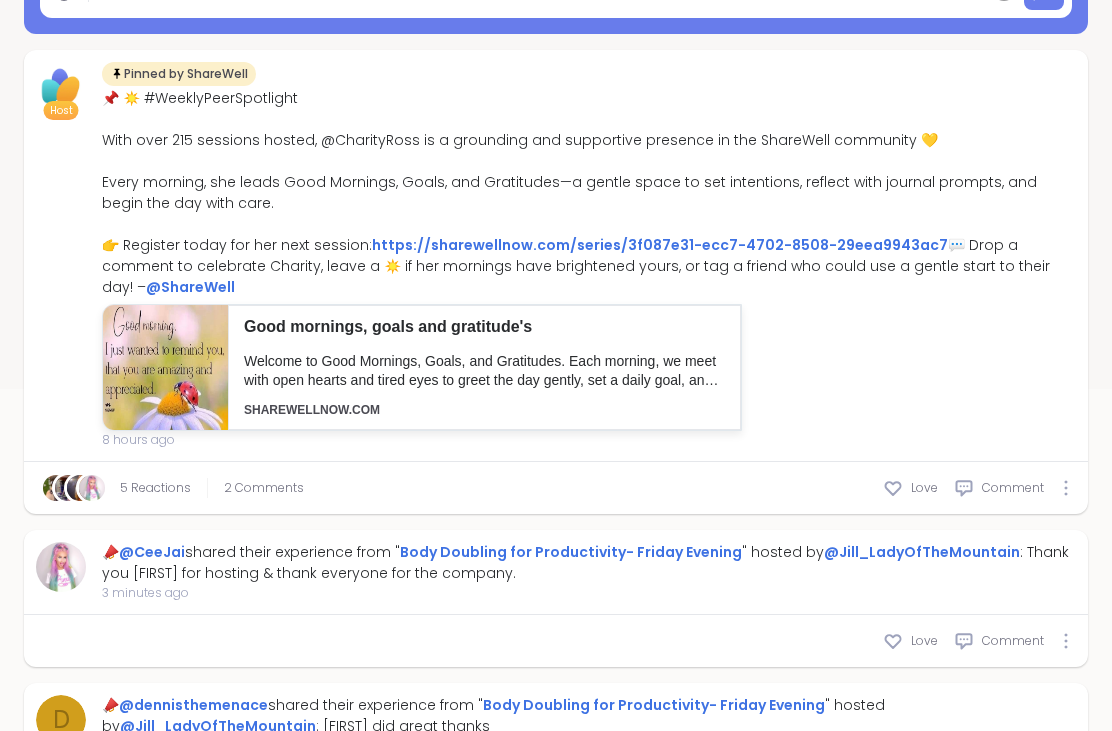 click on "https://sharewellnow.com/series/3f087e31-ecc7-4702-8508-29eea9943ac7" at bounding box center [660, 245] 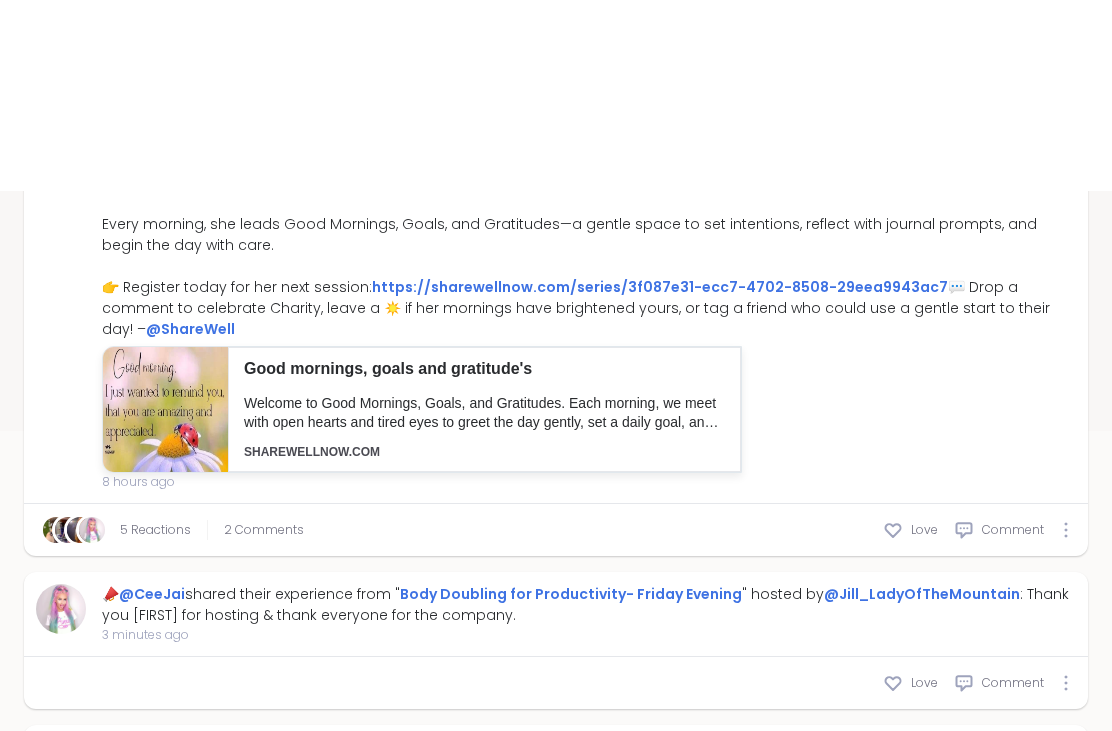 scroll, scrollTop: 0, scrollLeft: 0, axis: both 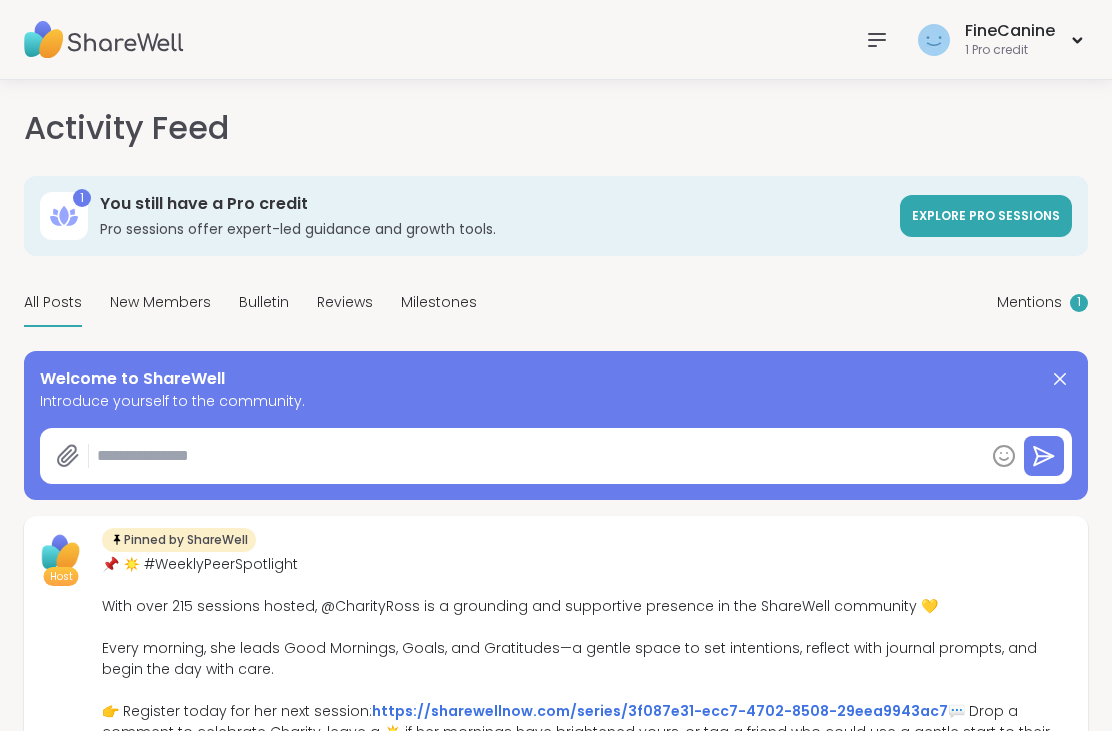 click on "1 Pro credit" at bounding box center (1010, 50) 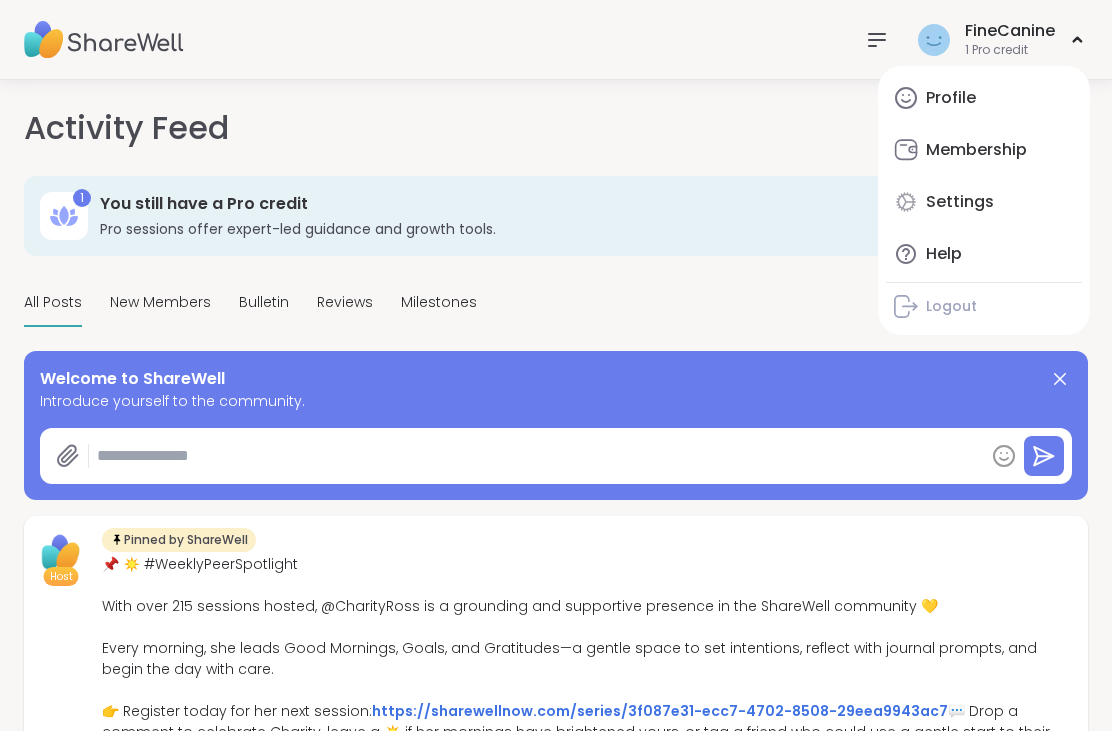 click on "Profile" at bounding box center (984, 98) 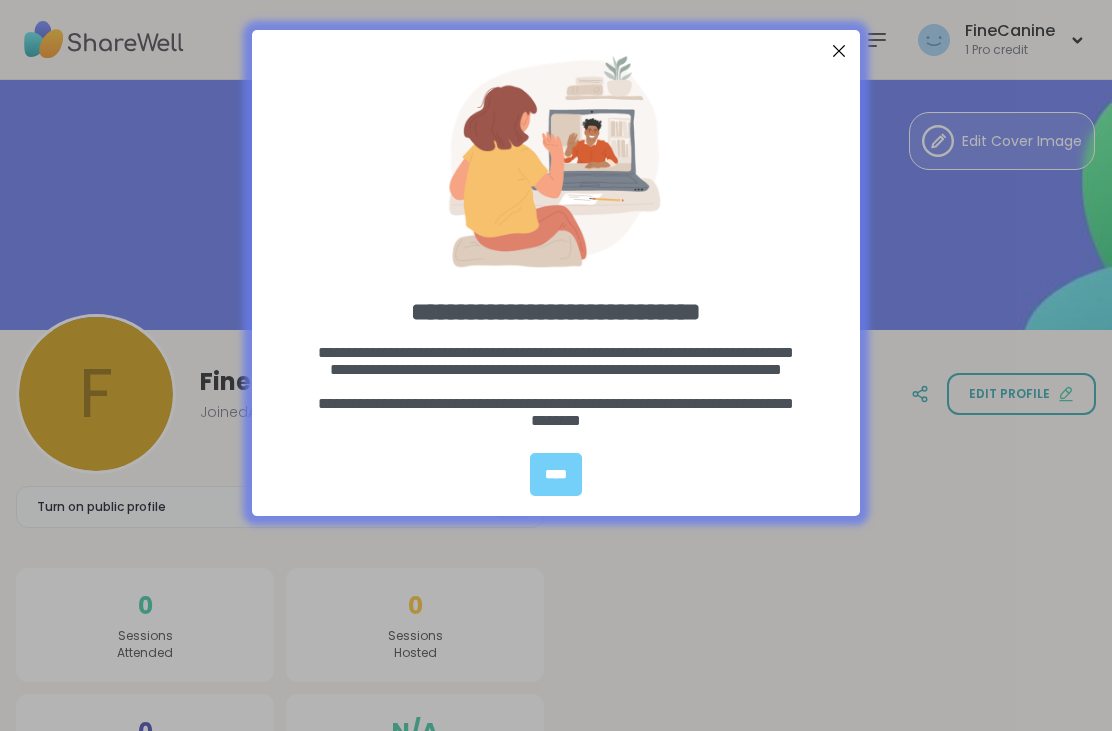scroll, scrollTop: 0, scrollLeft: 0, axis: both 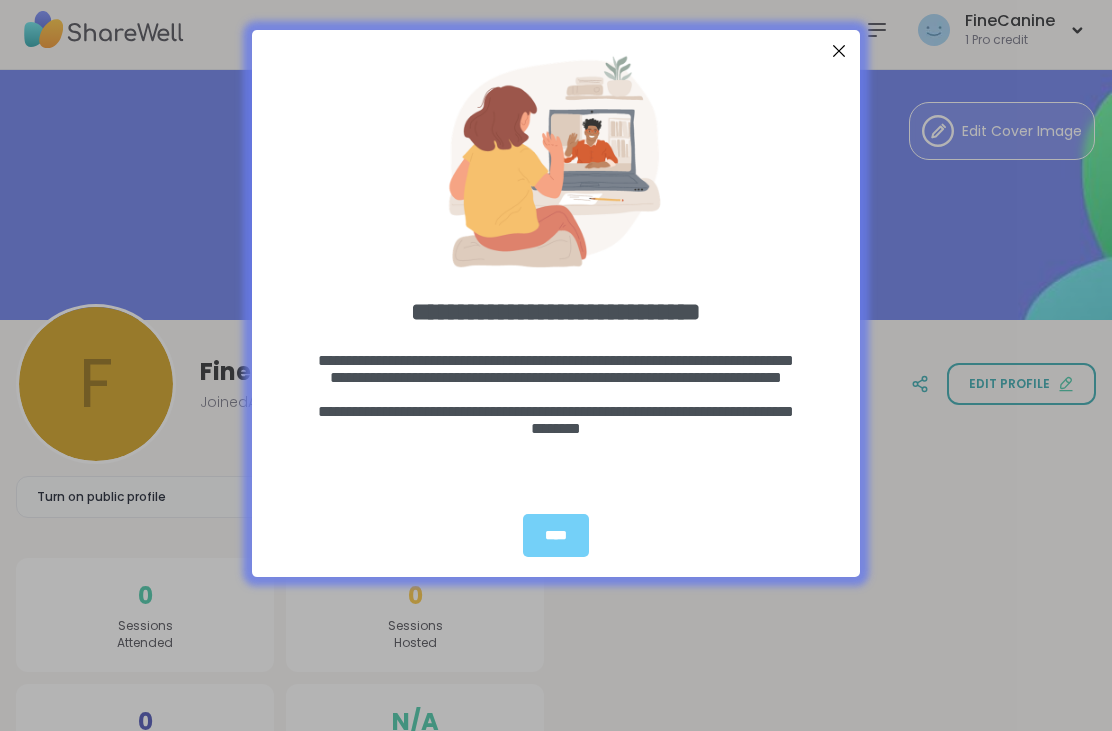 click on "****" at bounding box center [556, 535] 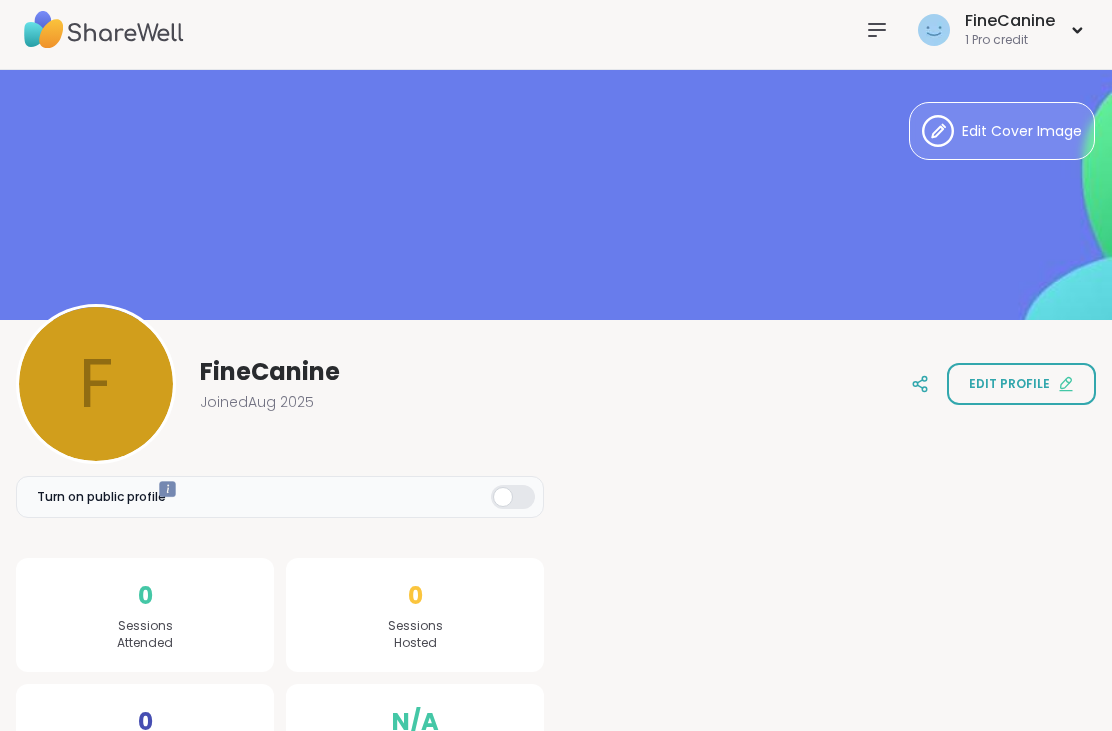 scroll, scrollTop: 0, scrollLeft: 0, axis: both 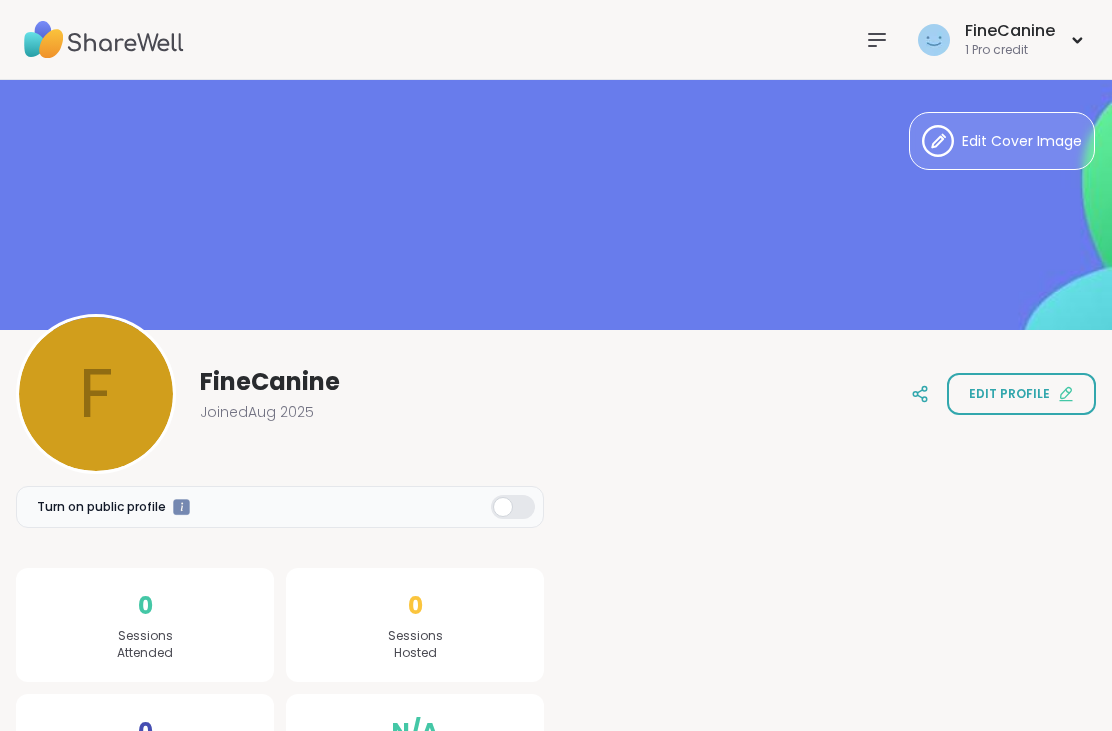 click 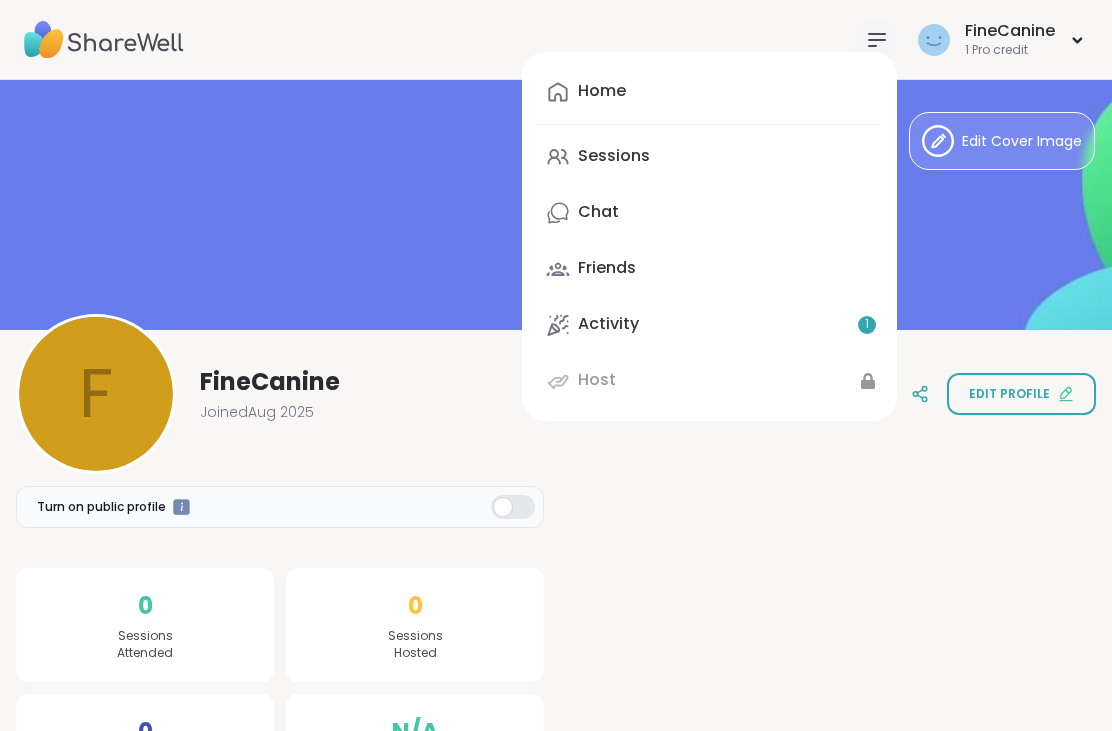 click on "Activity 1" at bounding box center (709, 325) 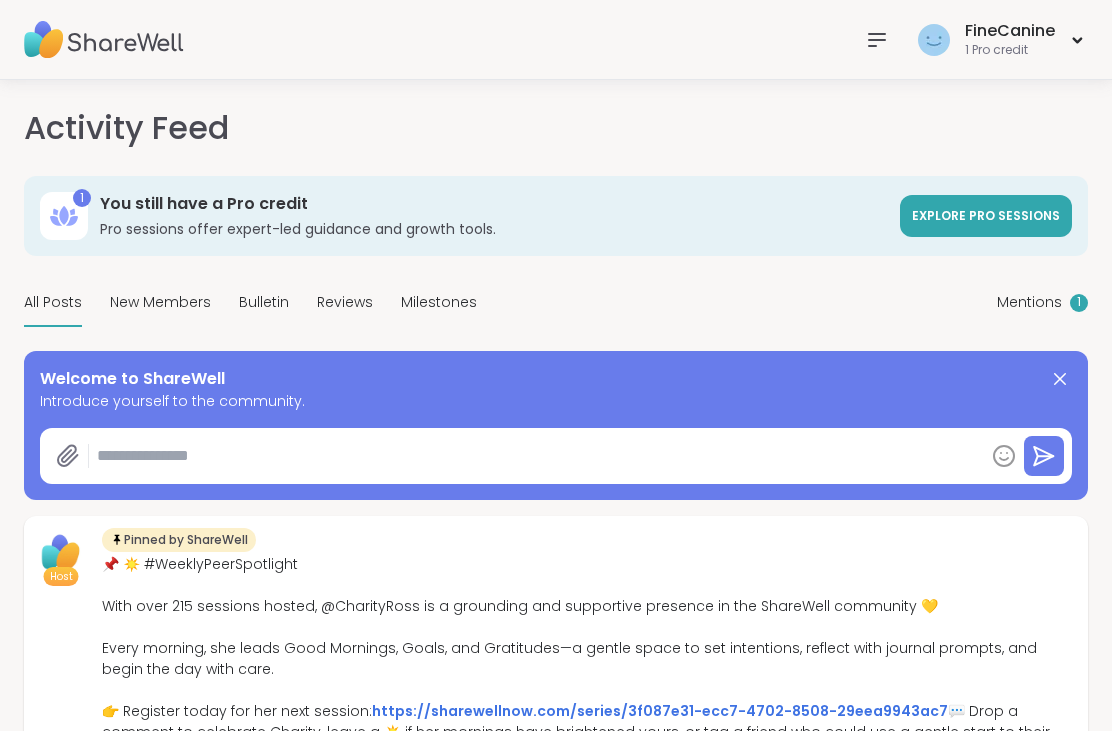type on "*" 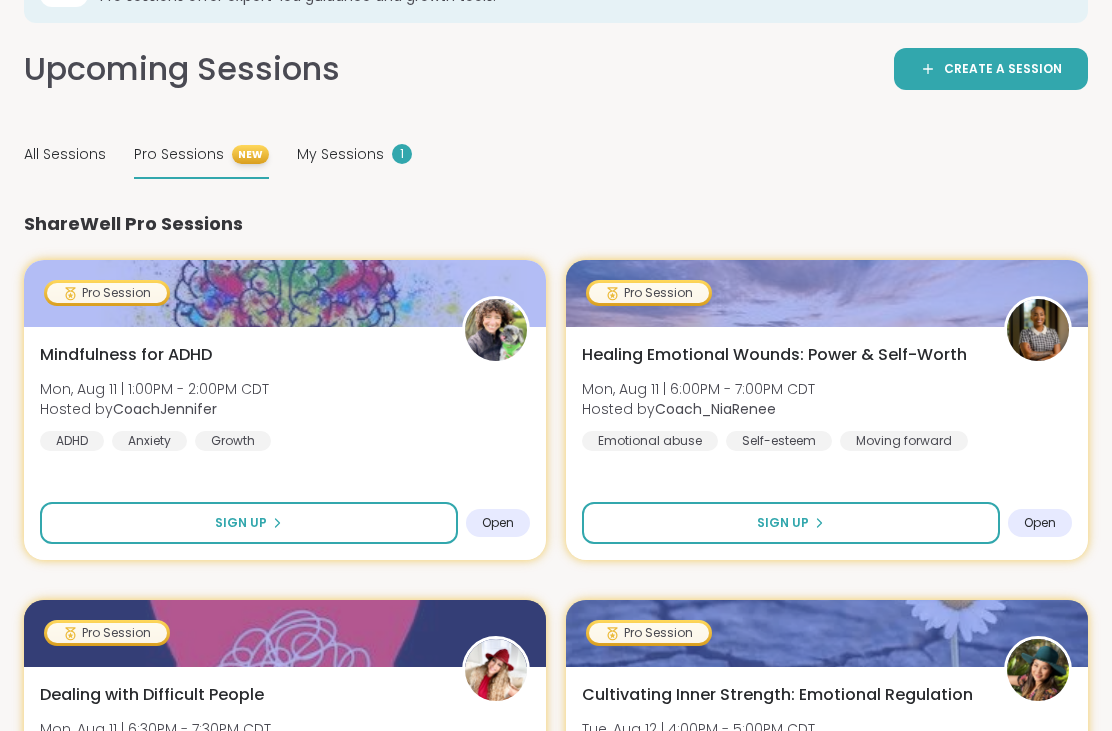 scroll, scrollTop: 0, scrollLeft: 0, axis: both 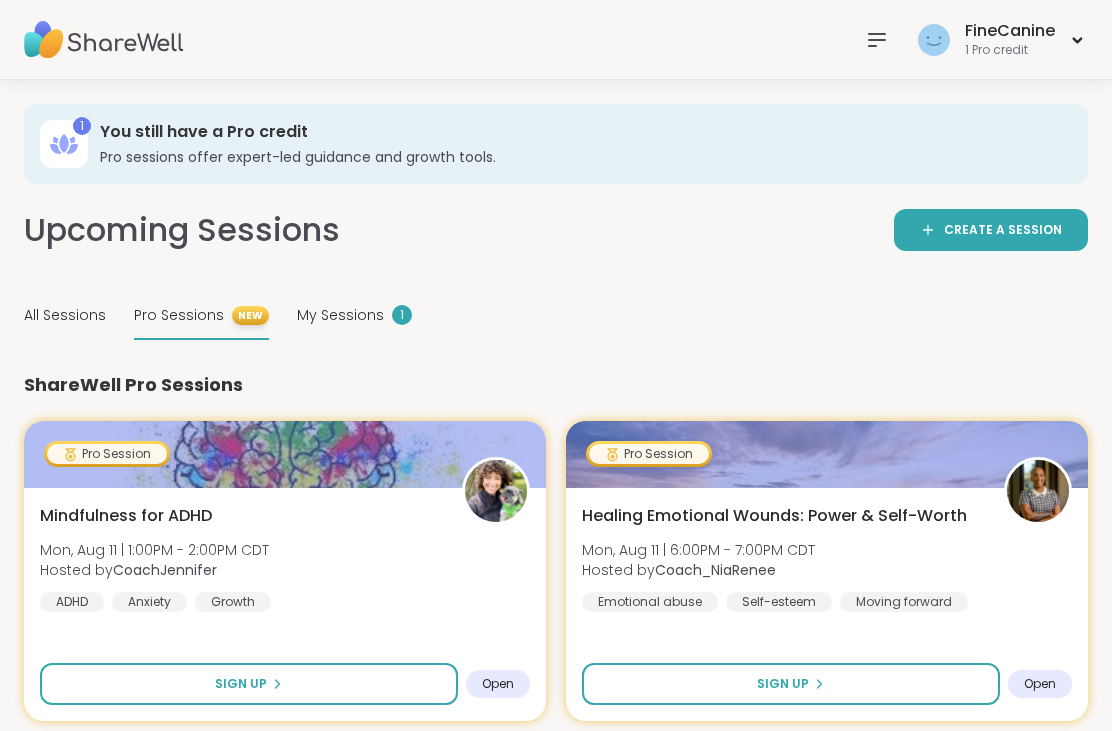click on "All Sessions" at bounding box center (65, 316) 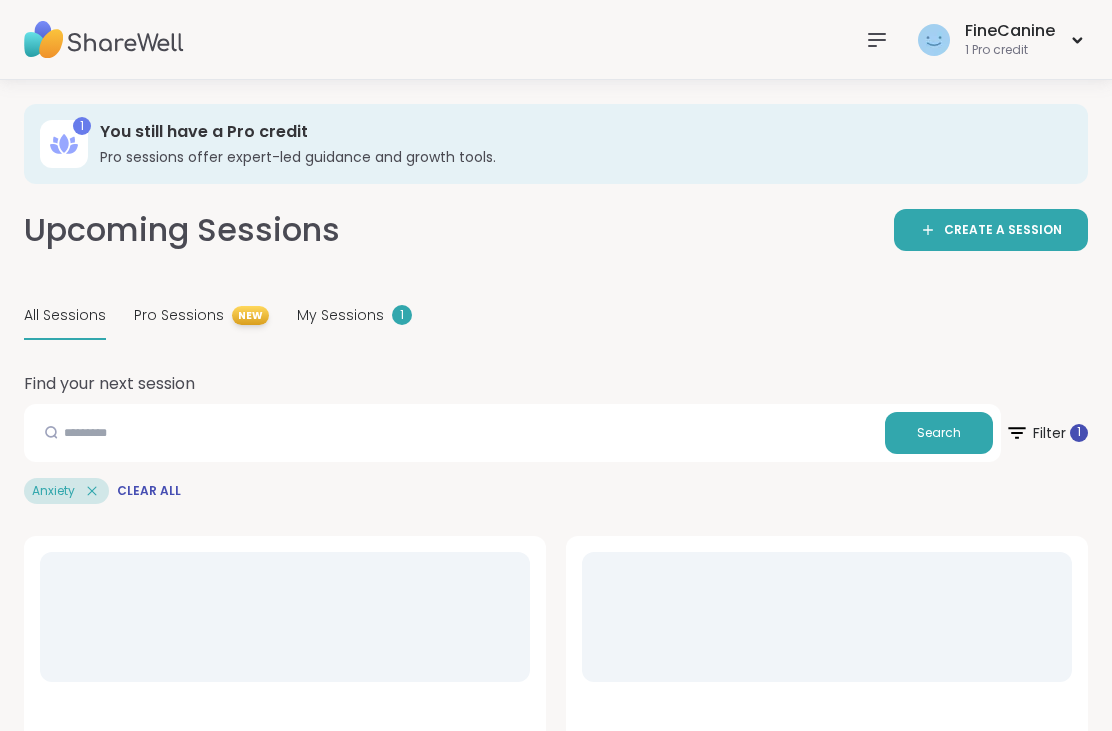 click on "You still have a Pro credit Pro sessions offer expert-led guidance and growth tools." at bounding box center [580, 144] 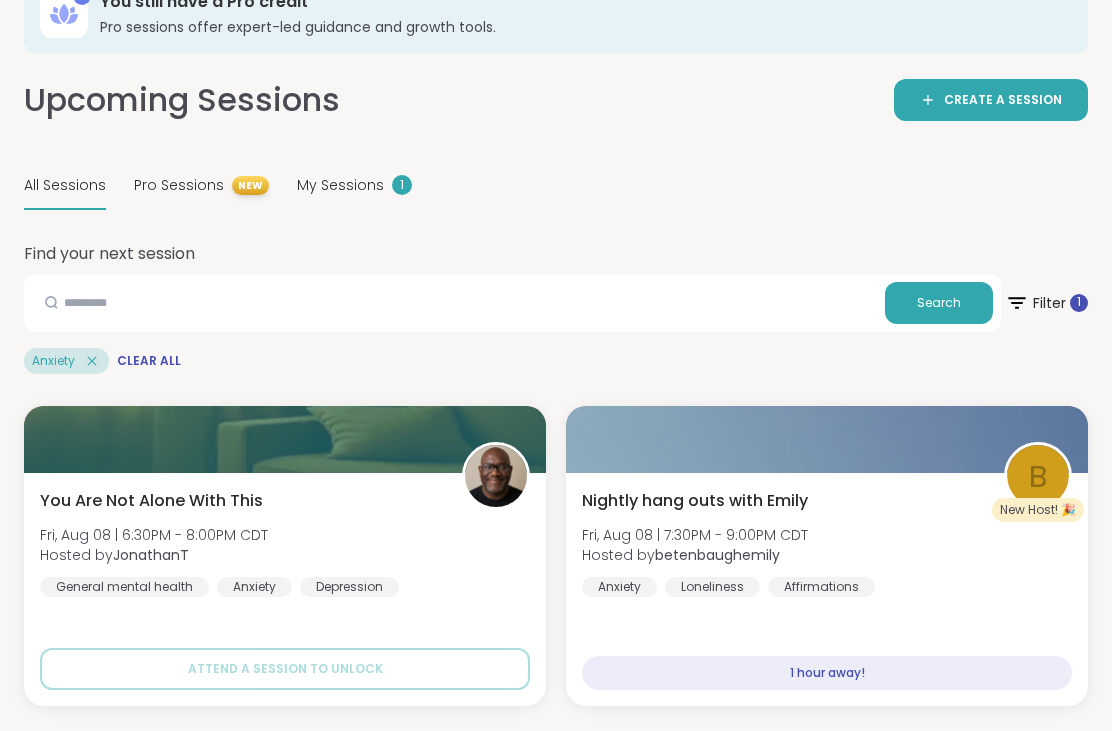scroll, scrollTop: 157, scrollLeft: 0, axis: vertical 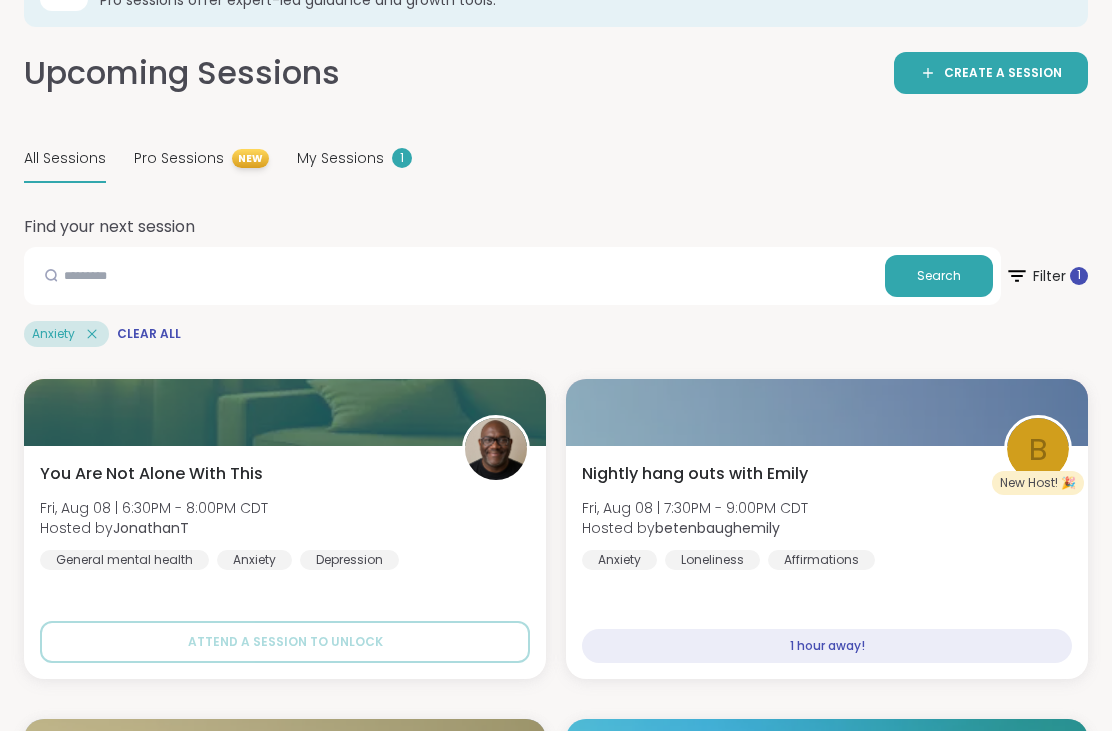 click on "You Are Not Alone With This [DAY], [MONTH] [DAY_NUM] | [TIME] - [TIME] [TIMEZONE] Hosted by [USERNAME] General mental health [TOPIC] [TOPIC] Attend a session to unlock" at bounding box center (285, 562) 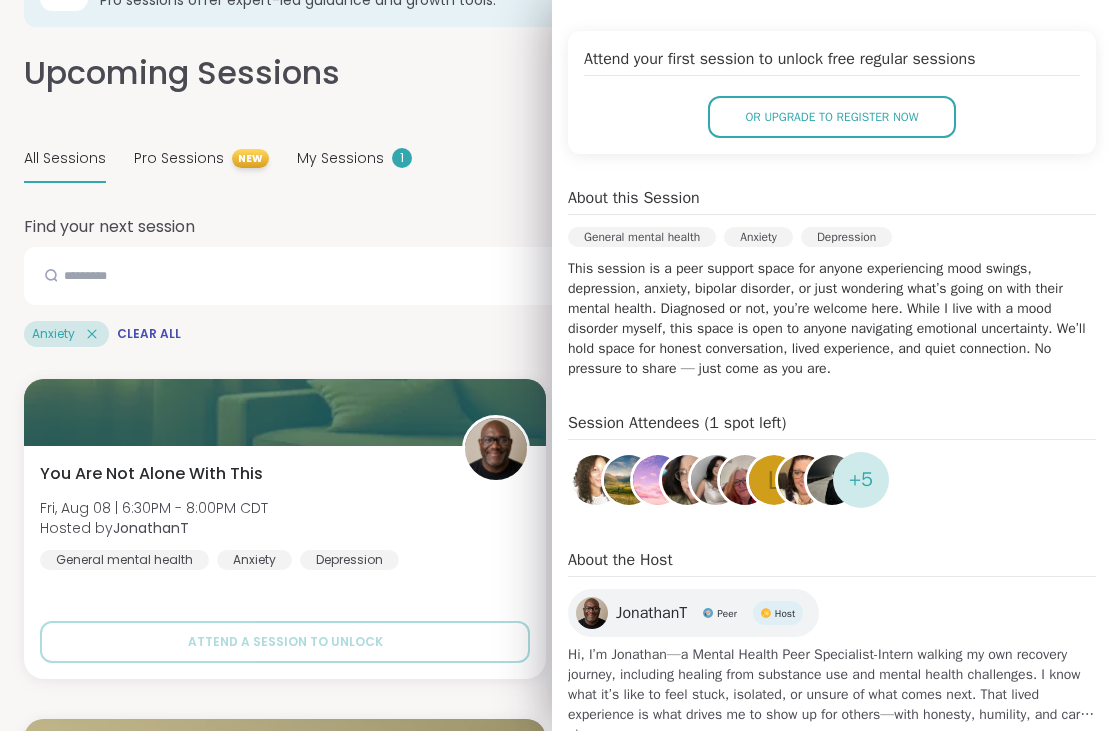 scroll, scrollTop: 389, scrollLeft: 0, axis: vertical 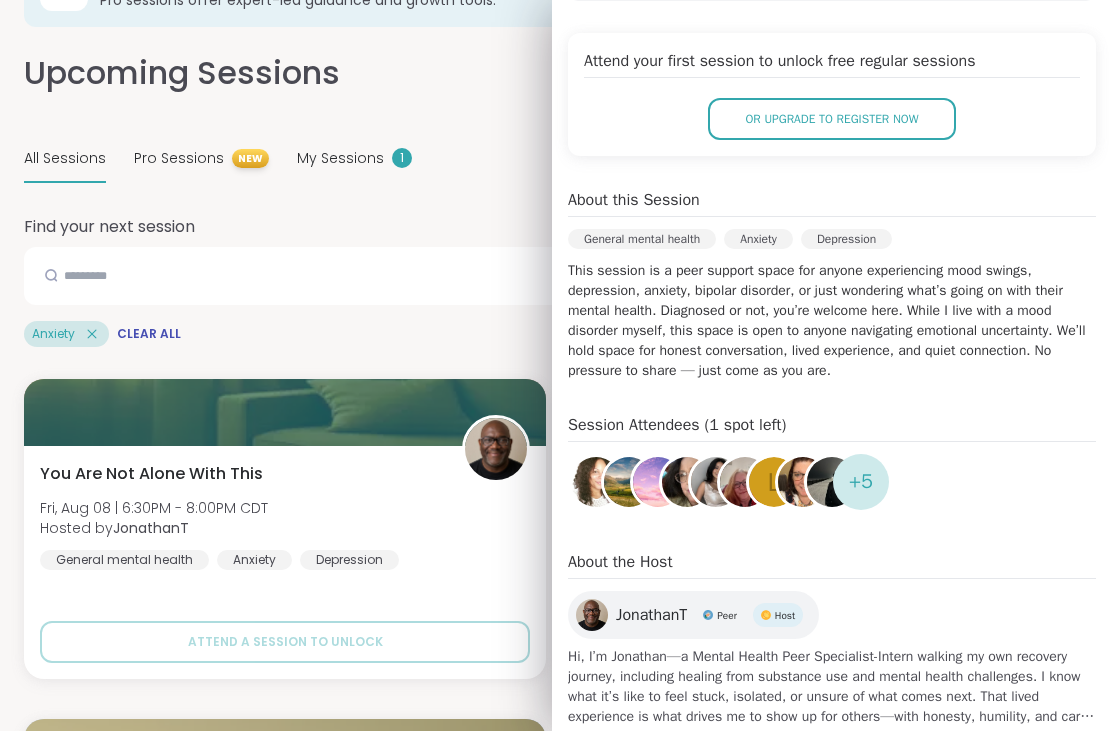 click on "Find your next session Search  Filter   1 Anxiety Clear All" at bounding box center [556, 281] 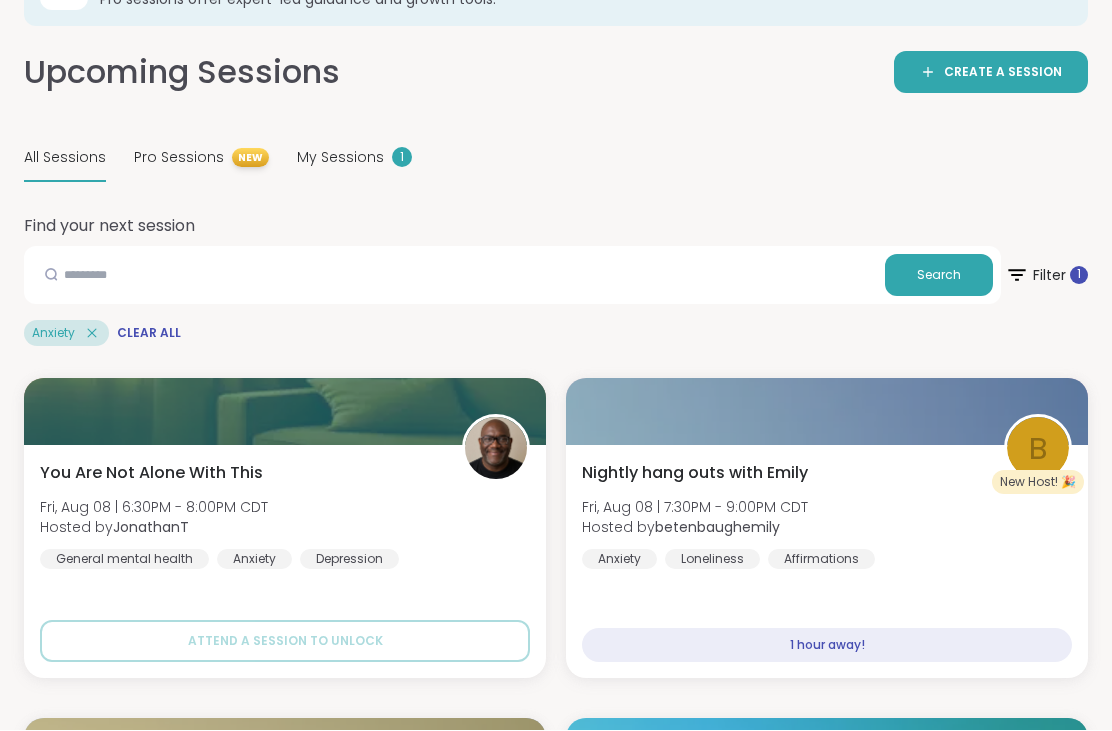 scroll, scrollTop: 221, scrollLeft: 0, axis: vertical 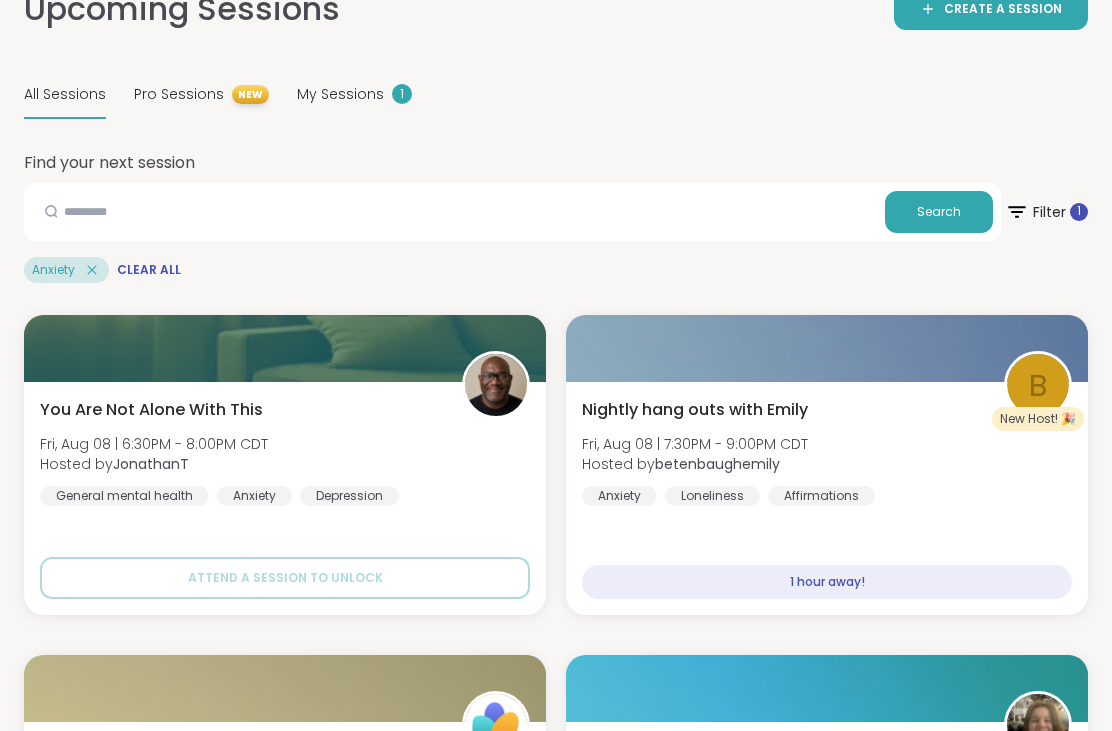 click on "Nightly hang outs with [FIRST] [DAY], [MONTH] [DAY_NUM] | [TIME] - [TIME] [TIMEZONE] Hosted by [USERNAME] [TOPIC] [TOPIC] [TOPIC]" at bounding box center [827, 452] 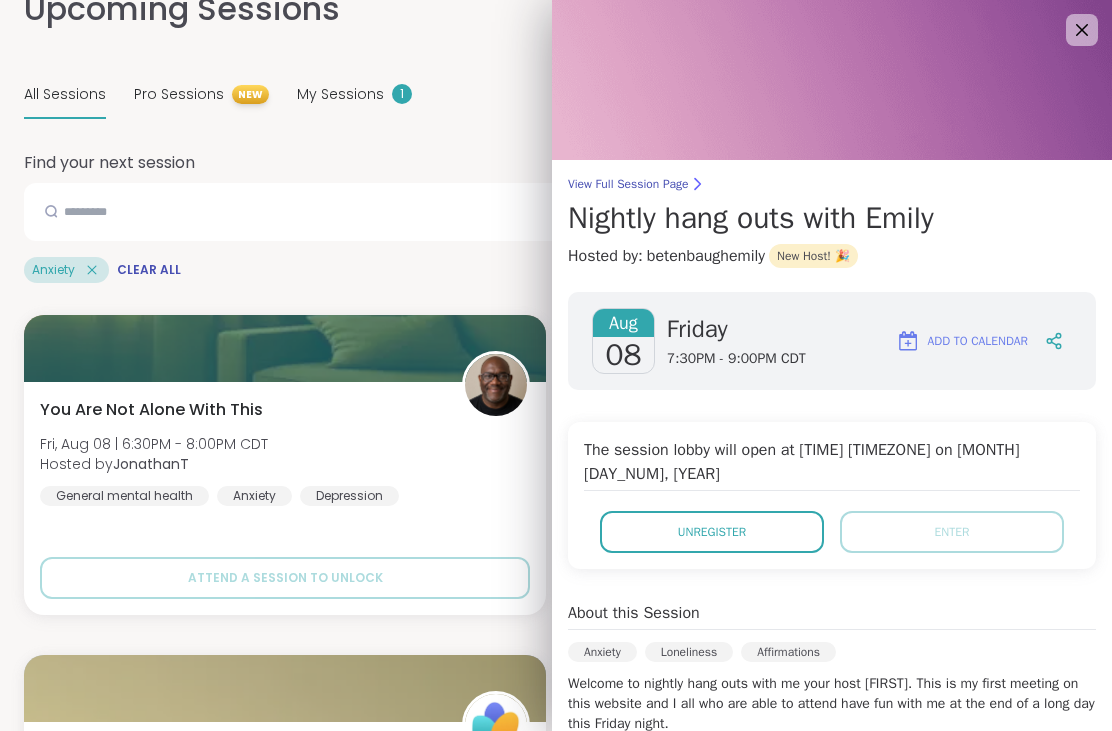 scroll, scrollTop: 0, scrollLeft: 0, axis: both 